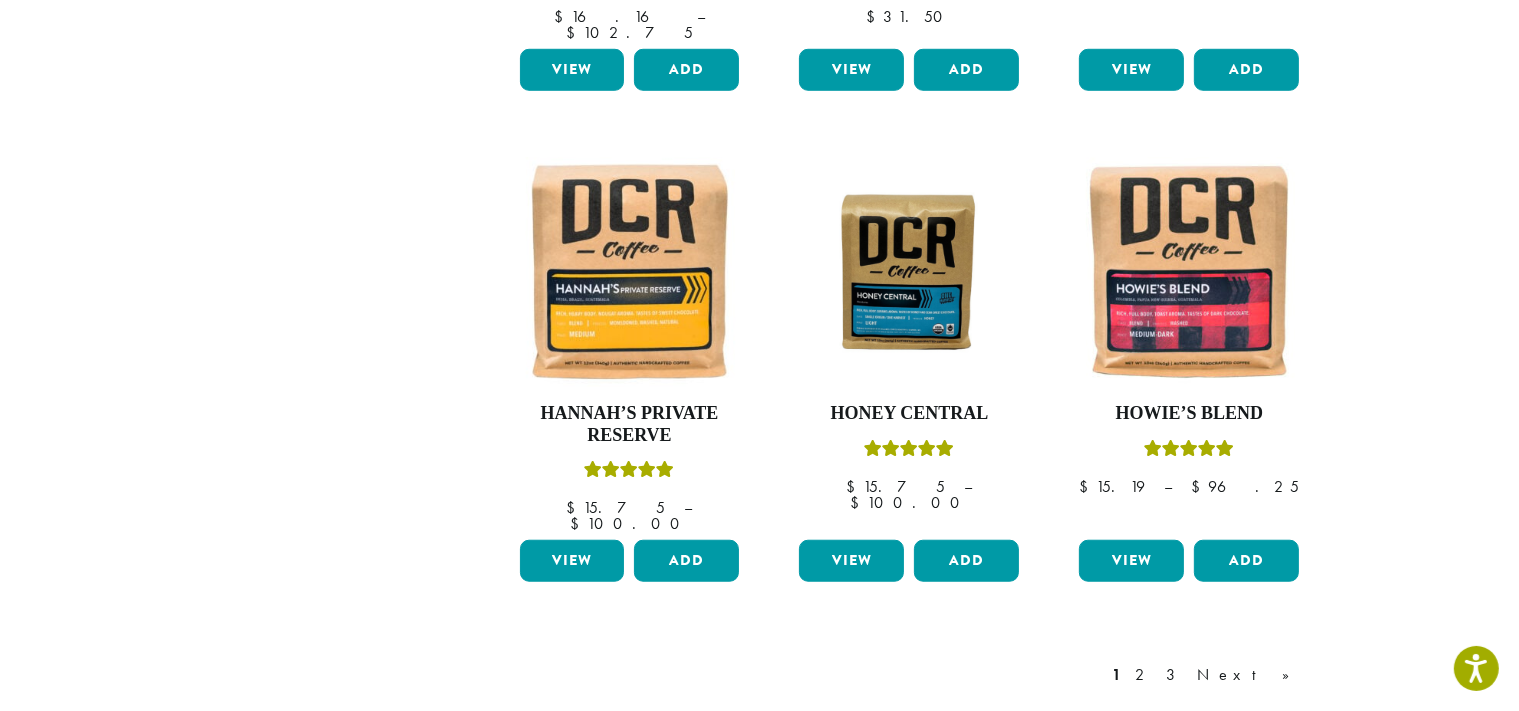 scroll, scrollTop: 1760, scrollLeft: 0, axis: vertical 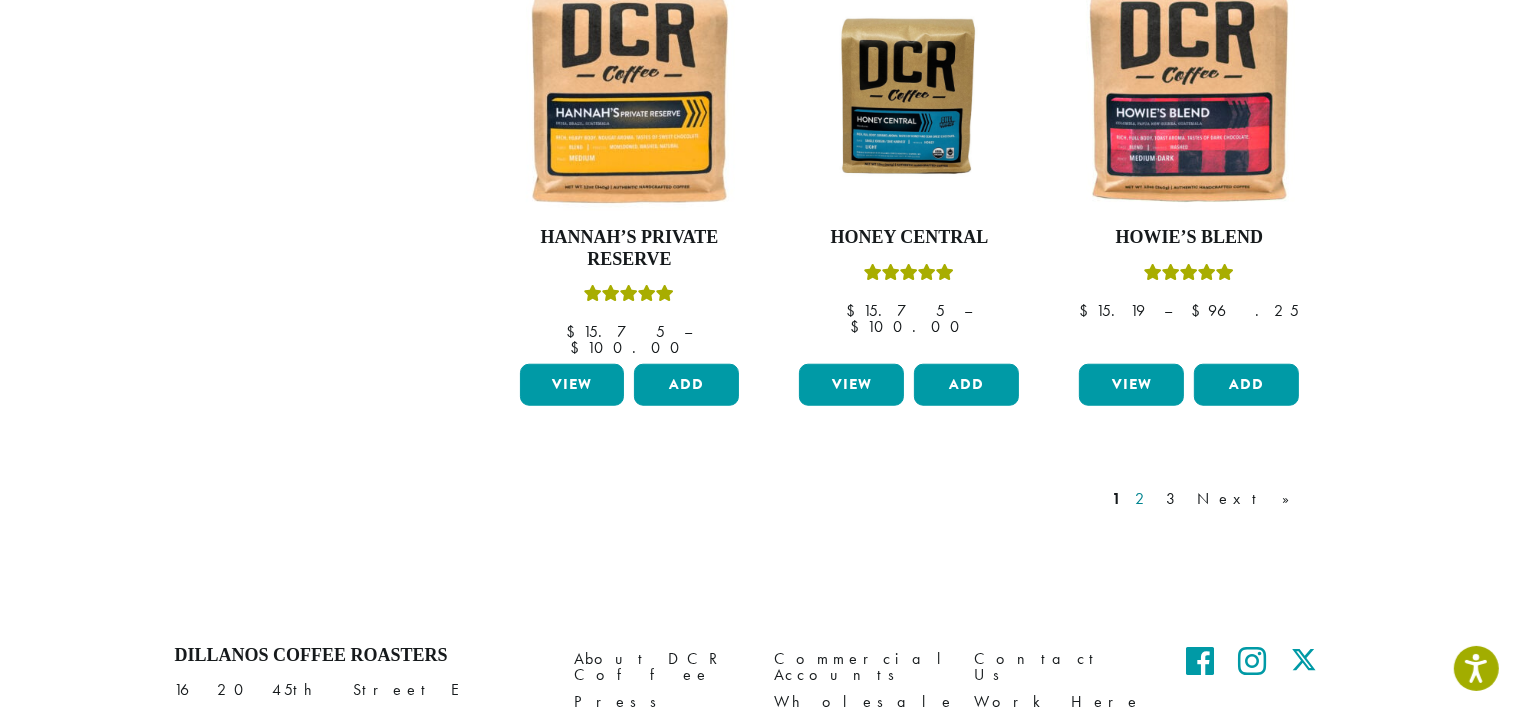 click on "2" at bounding box center (1144, 499) 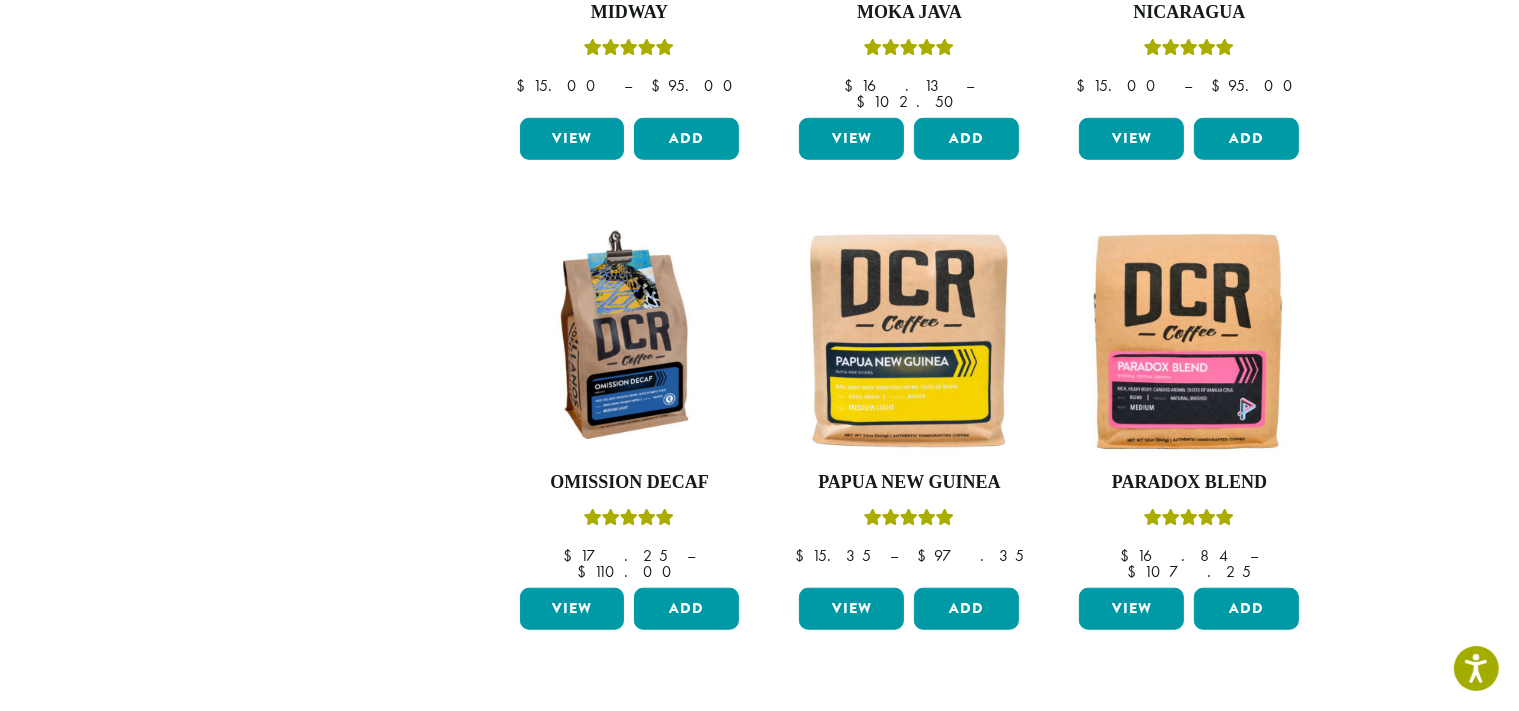 scroll, scrollTop: 1707, scrollLeft: 0, axis: vertical 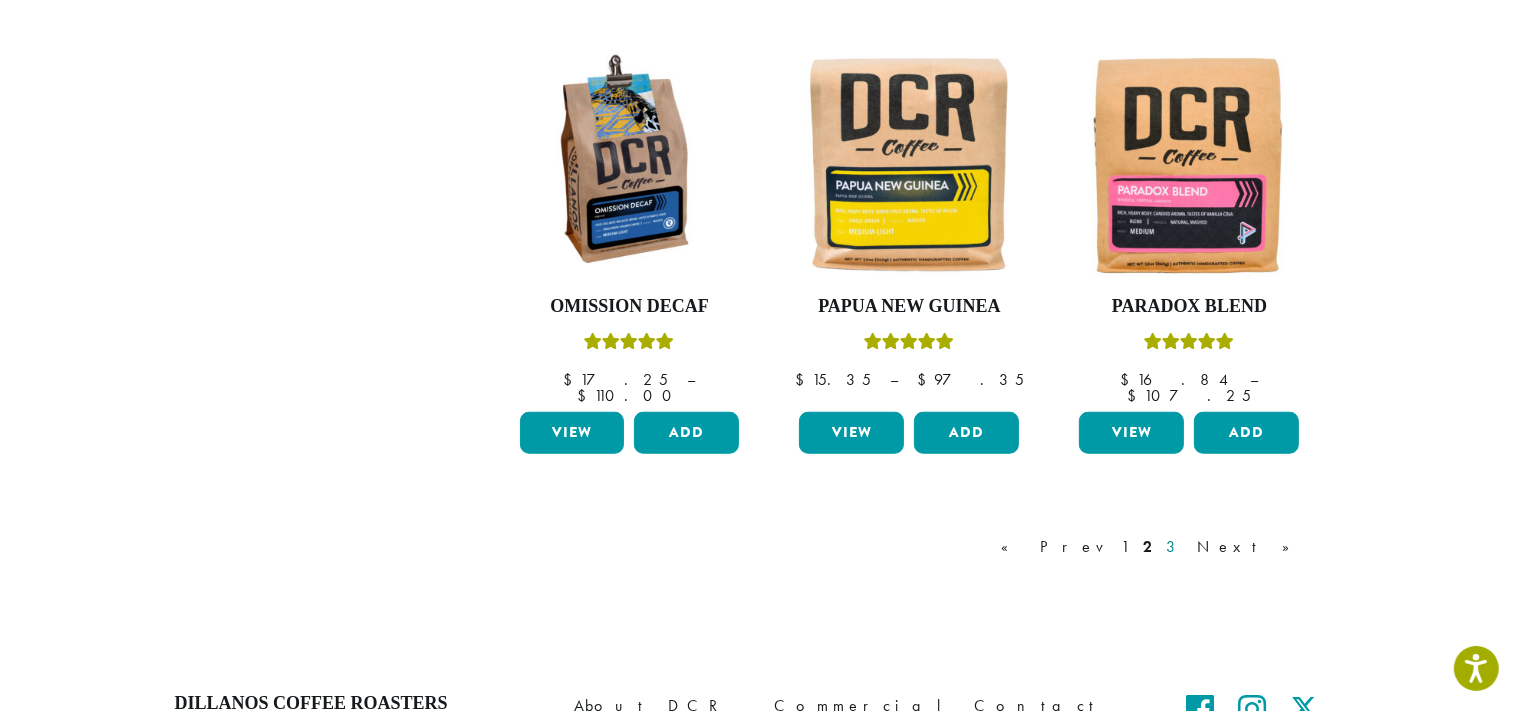 click on "3" at bounding box center (1175, 547) 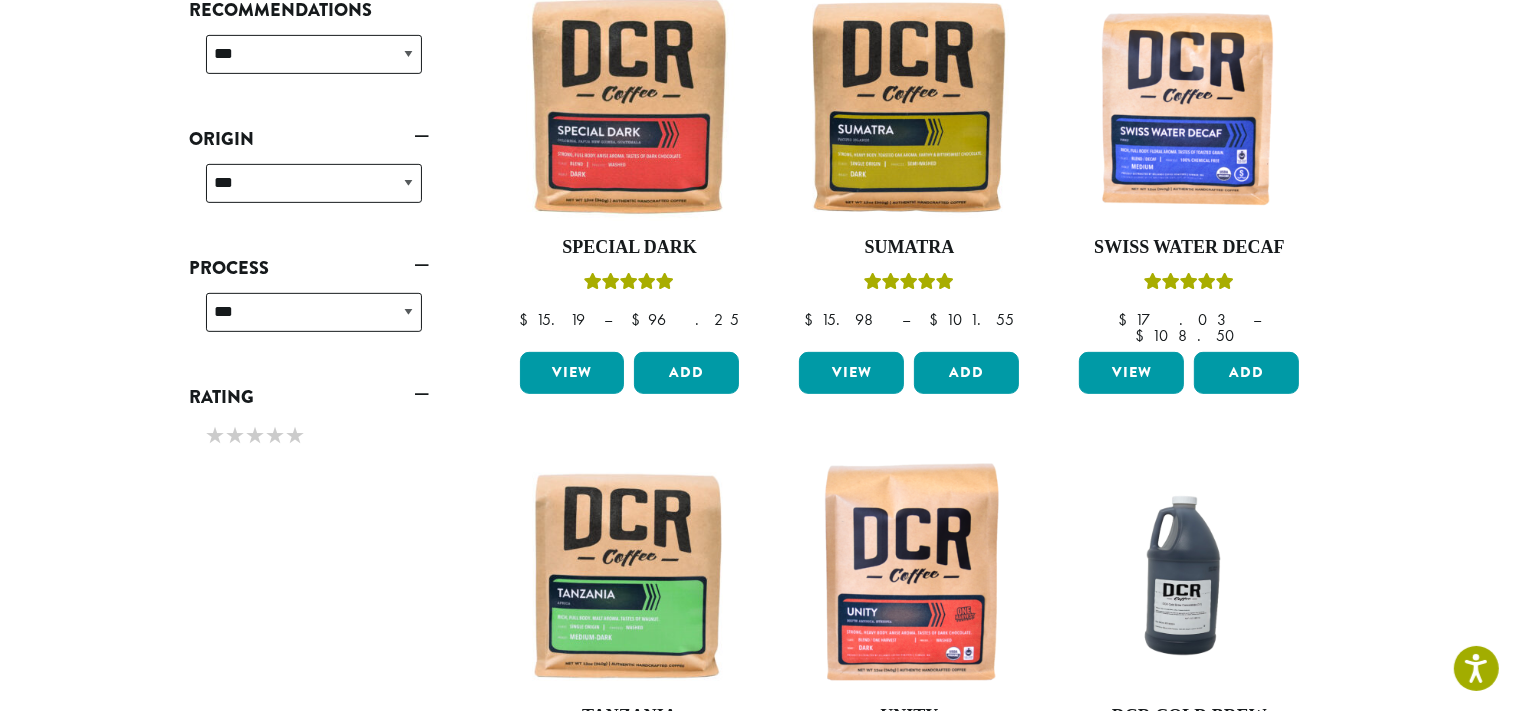 scroll, scrollTop: 1003, scrollLeft: 0, axis: vertical 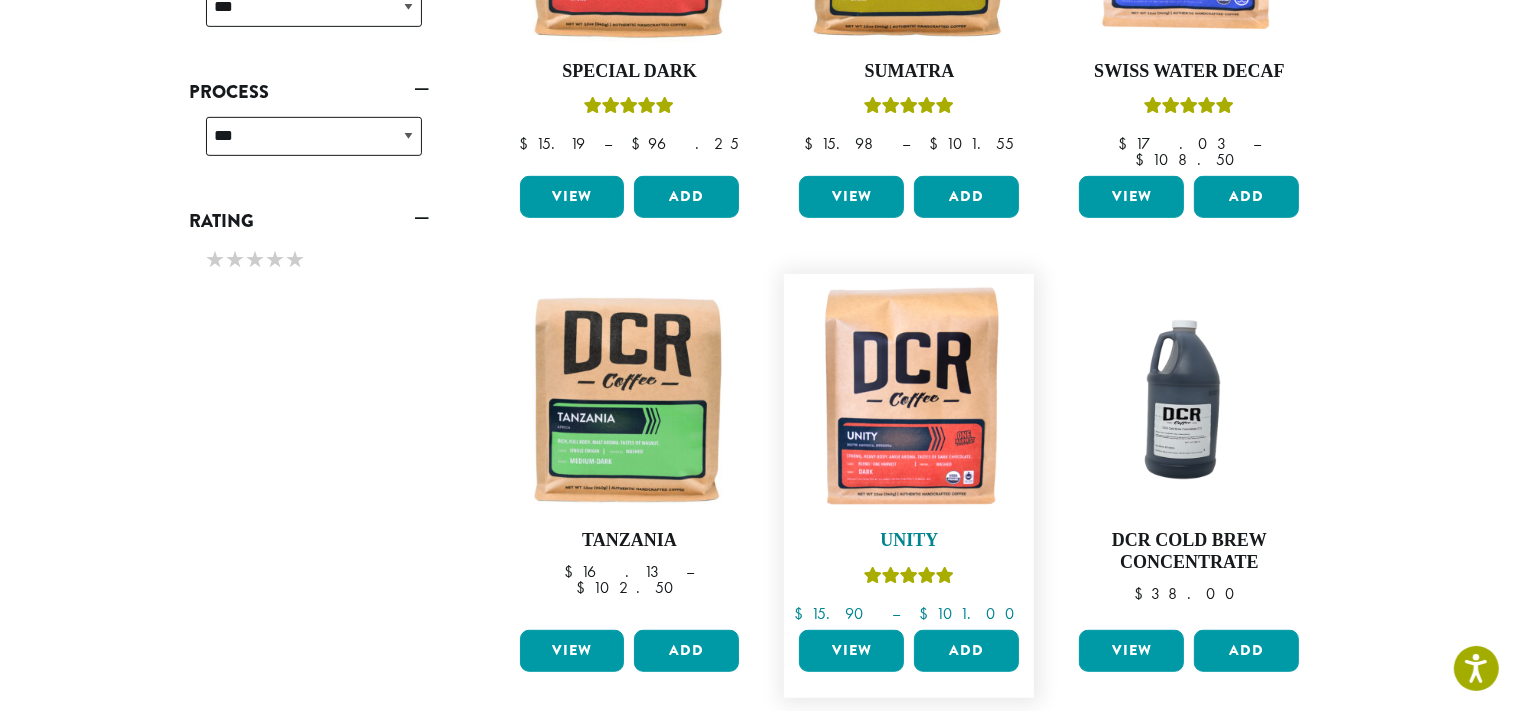 click at bounding box center [909, 399] 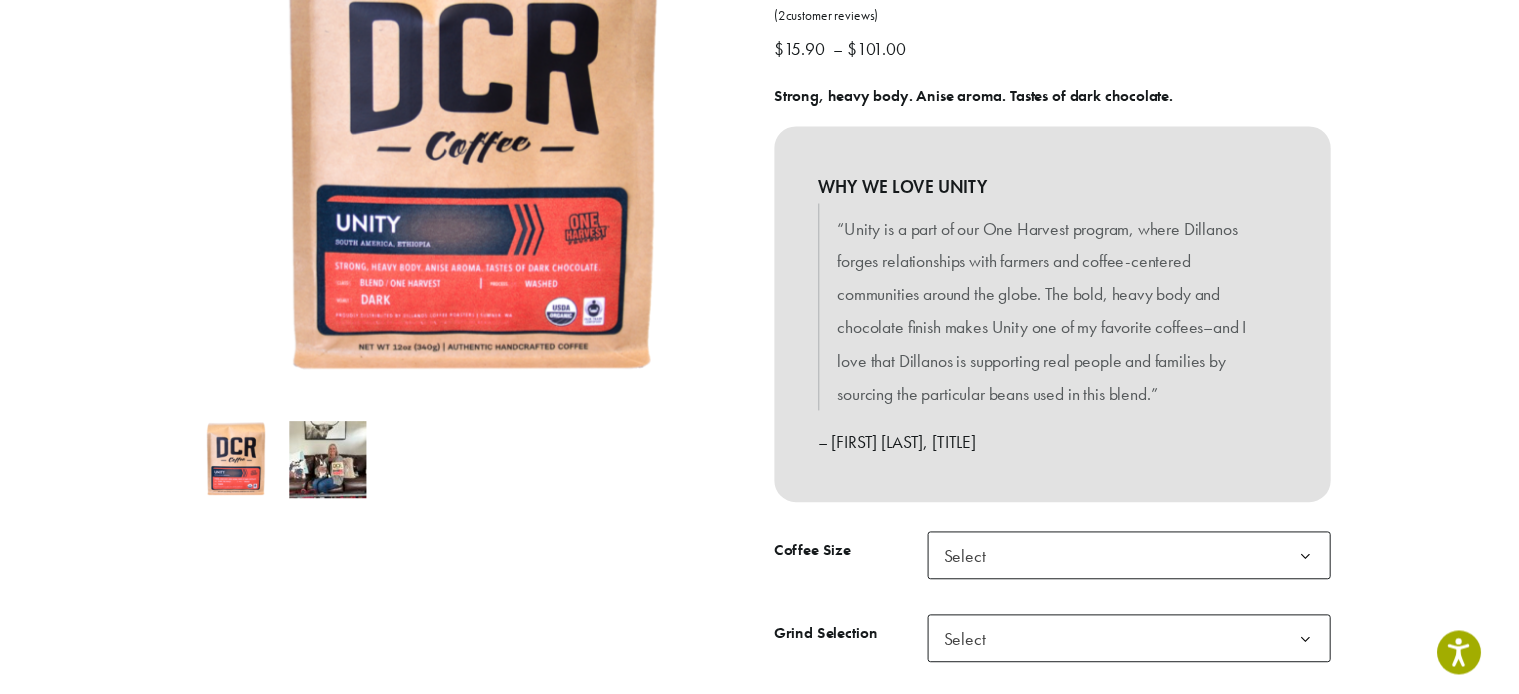 scroll, scrollTop: 528, scrollLeft: 0, axis: vertical 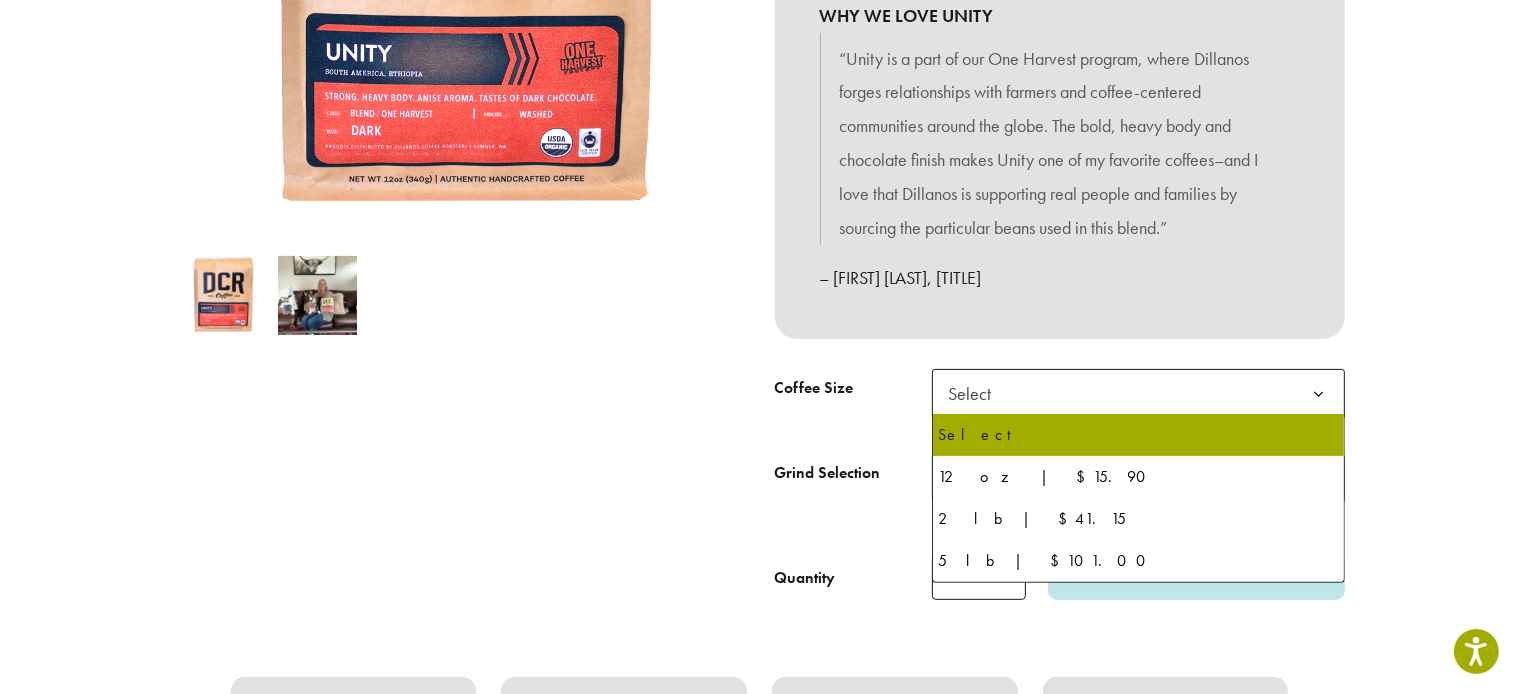 click 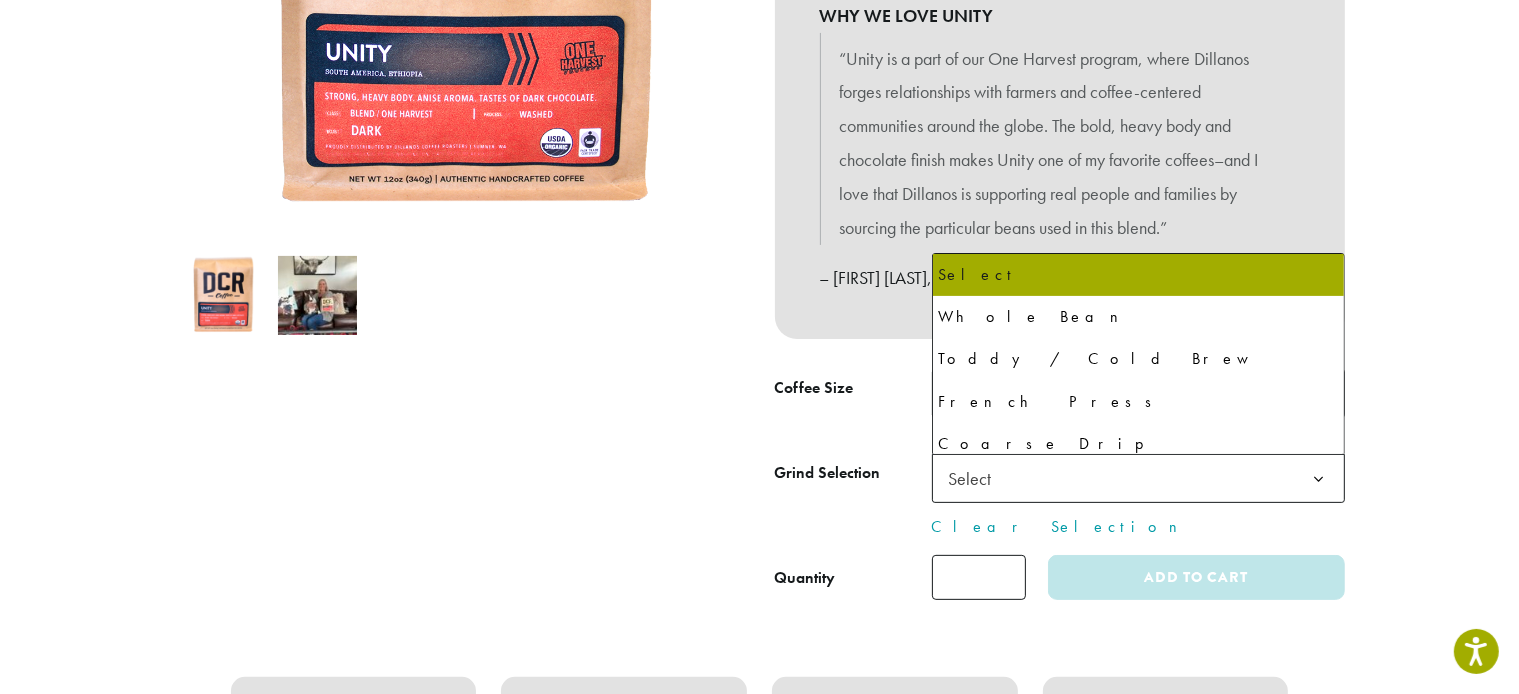 click 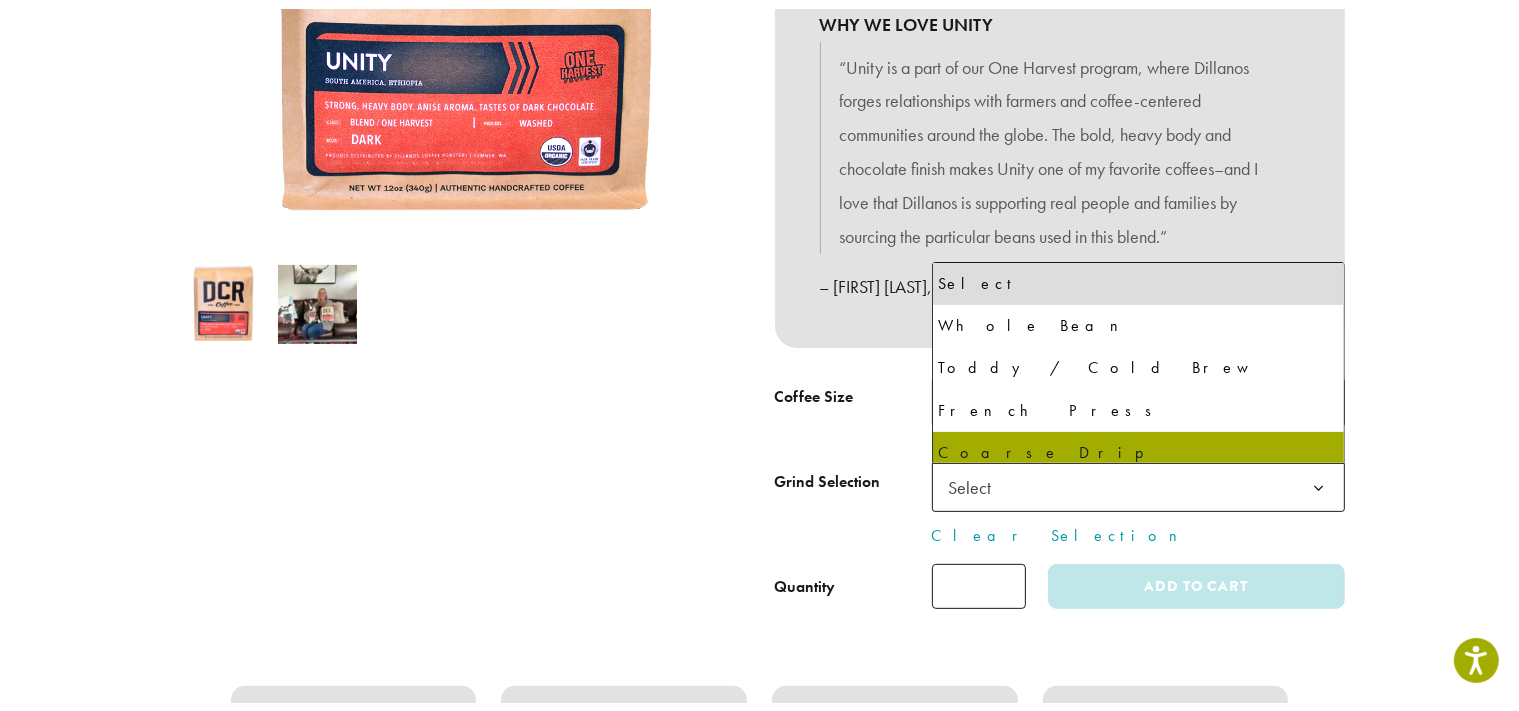 scroll, scrollTop: 62, scrollLeft: 0, axis: vertical 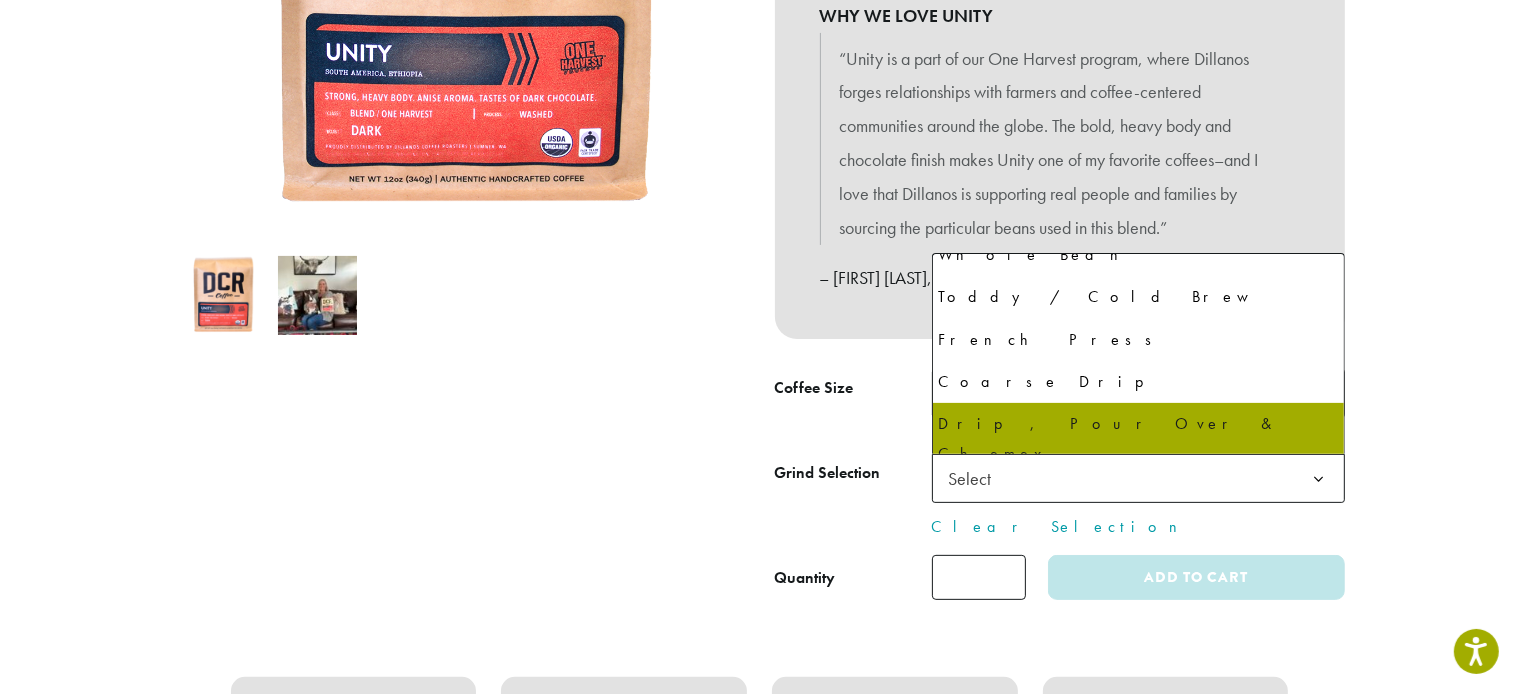 select on "**********" 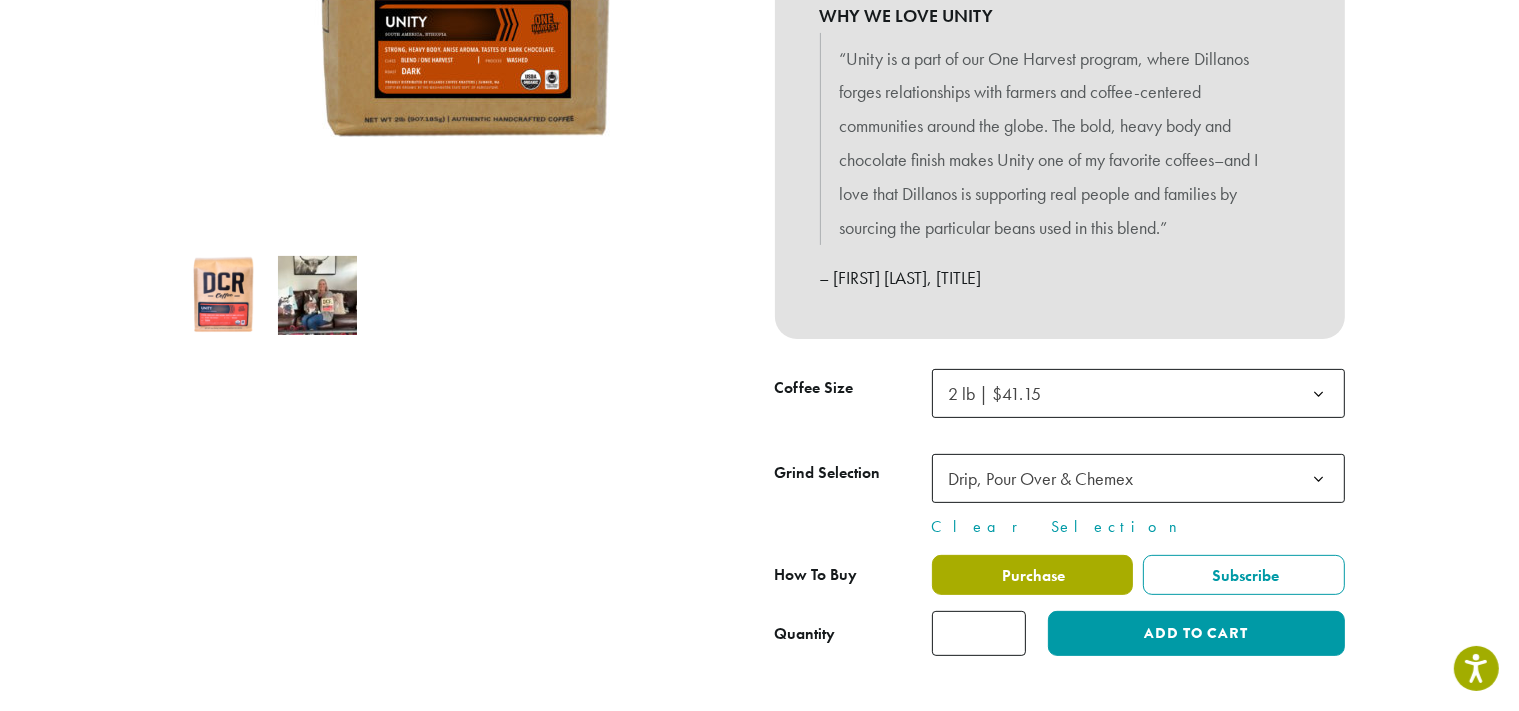click on "Purchase" 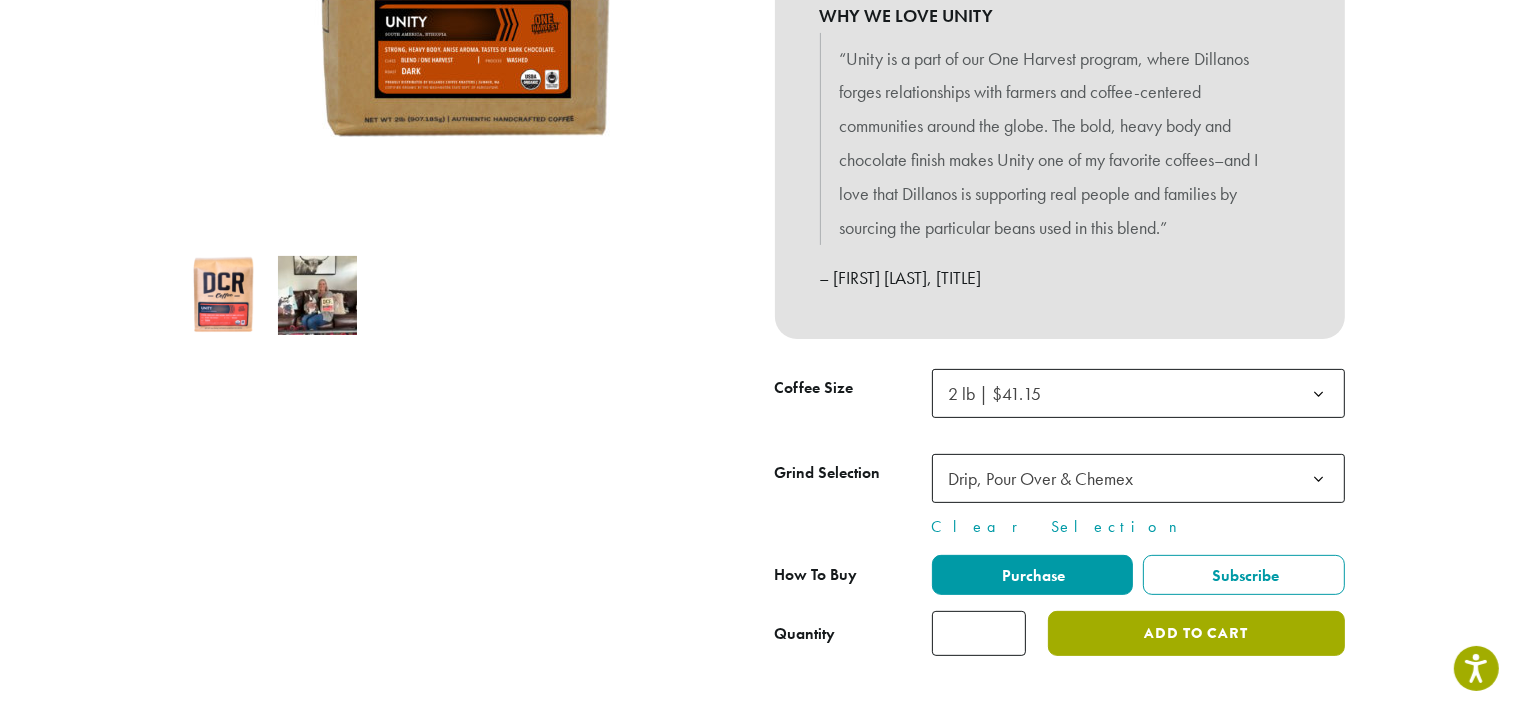click on "Add to cart" 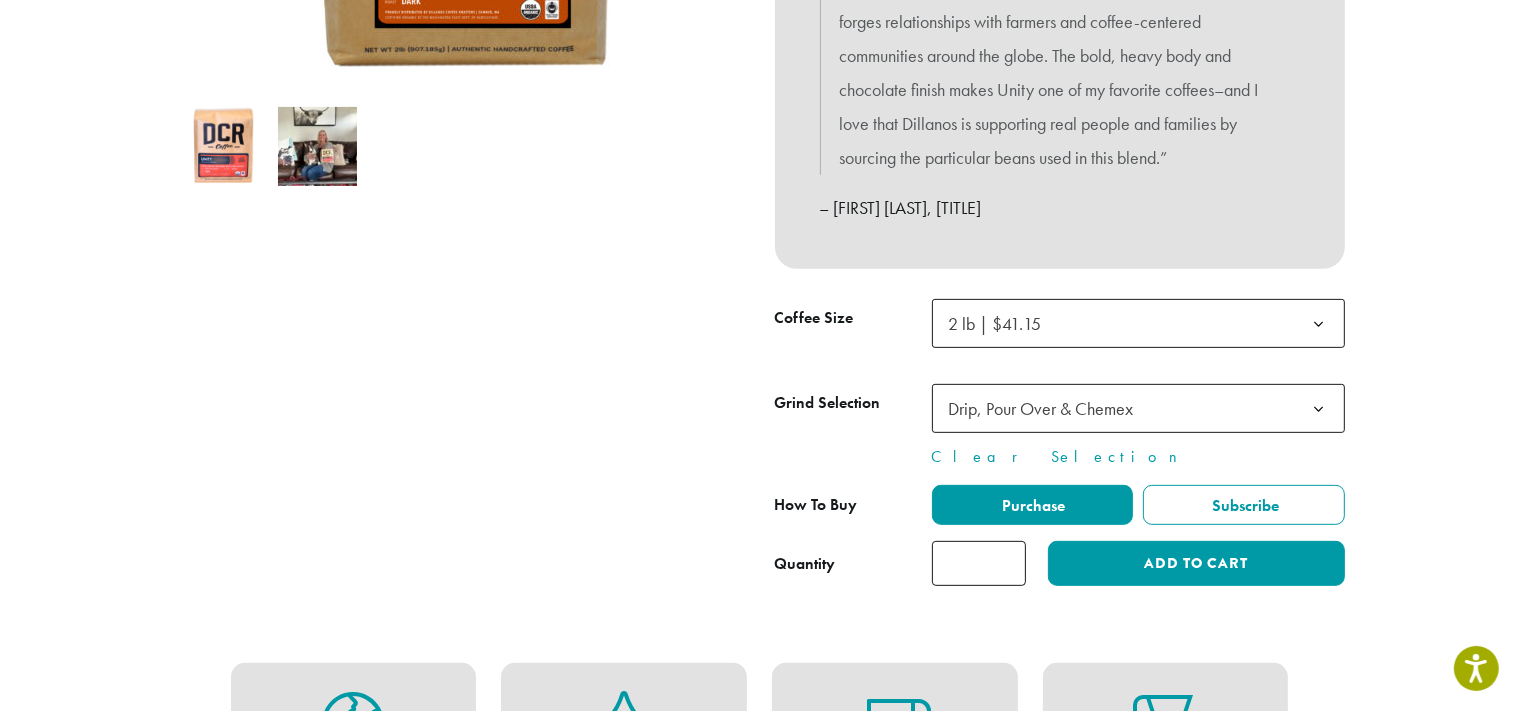 scroll, scrollTop: 598, scrollLeft: 0, axis: vertical 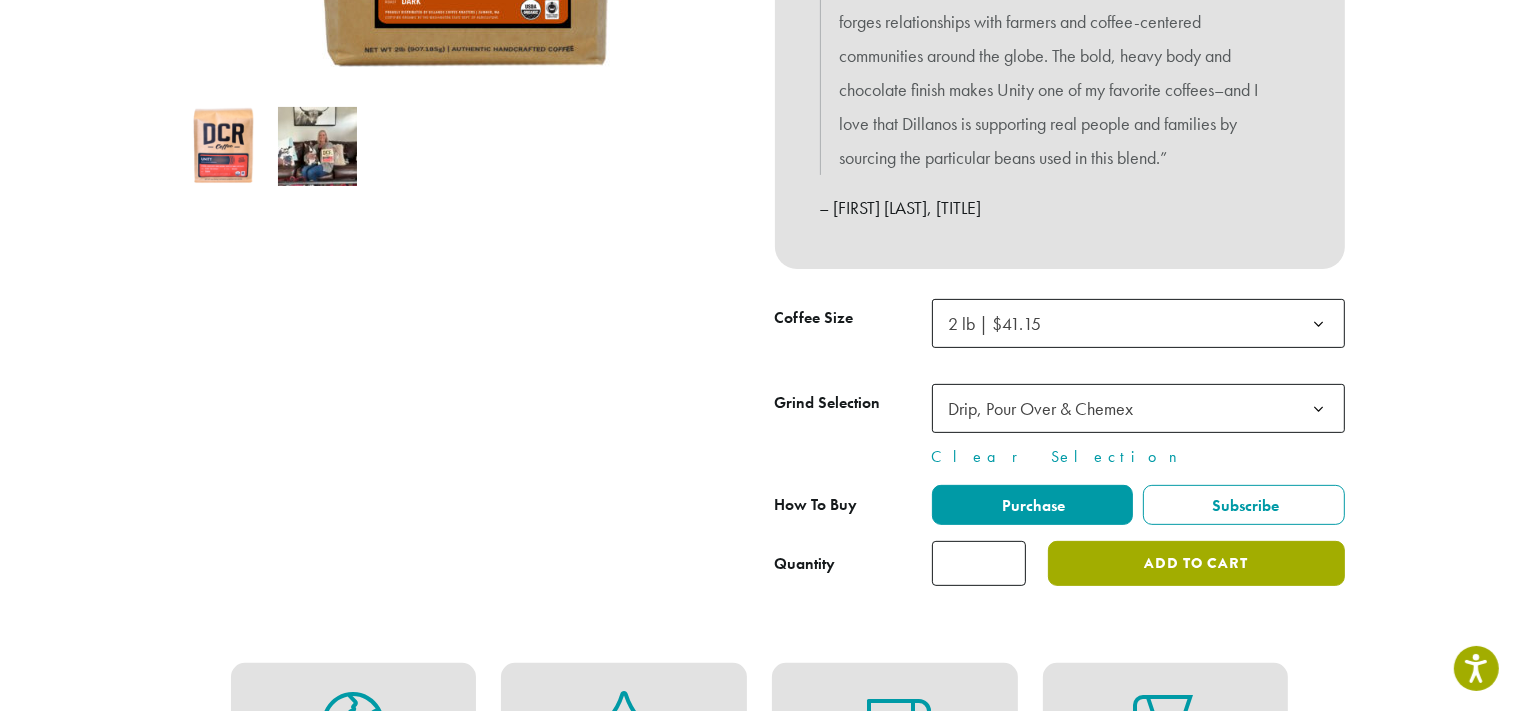 click on "Add to cart" 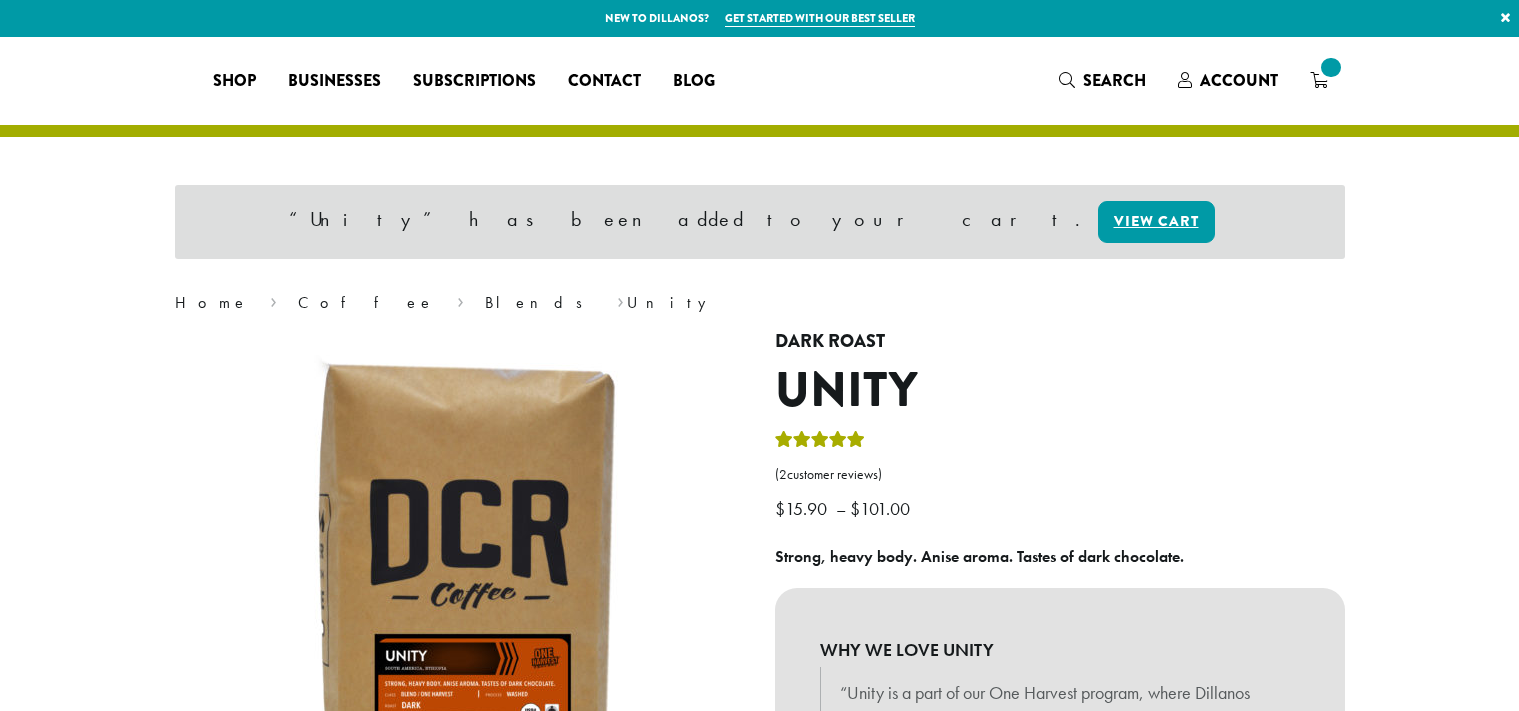 scroll, scrollTop: 0, scrollLeft: 0, axis: both 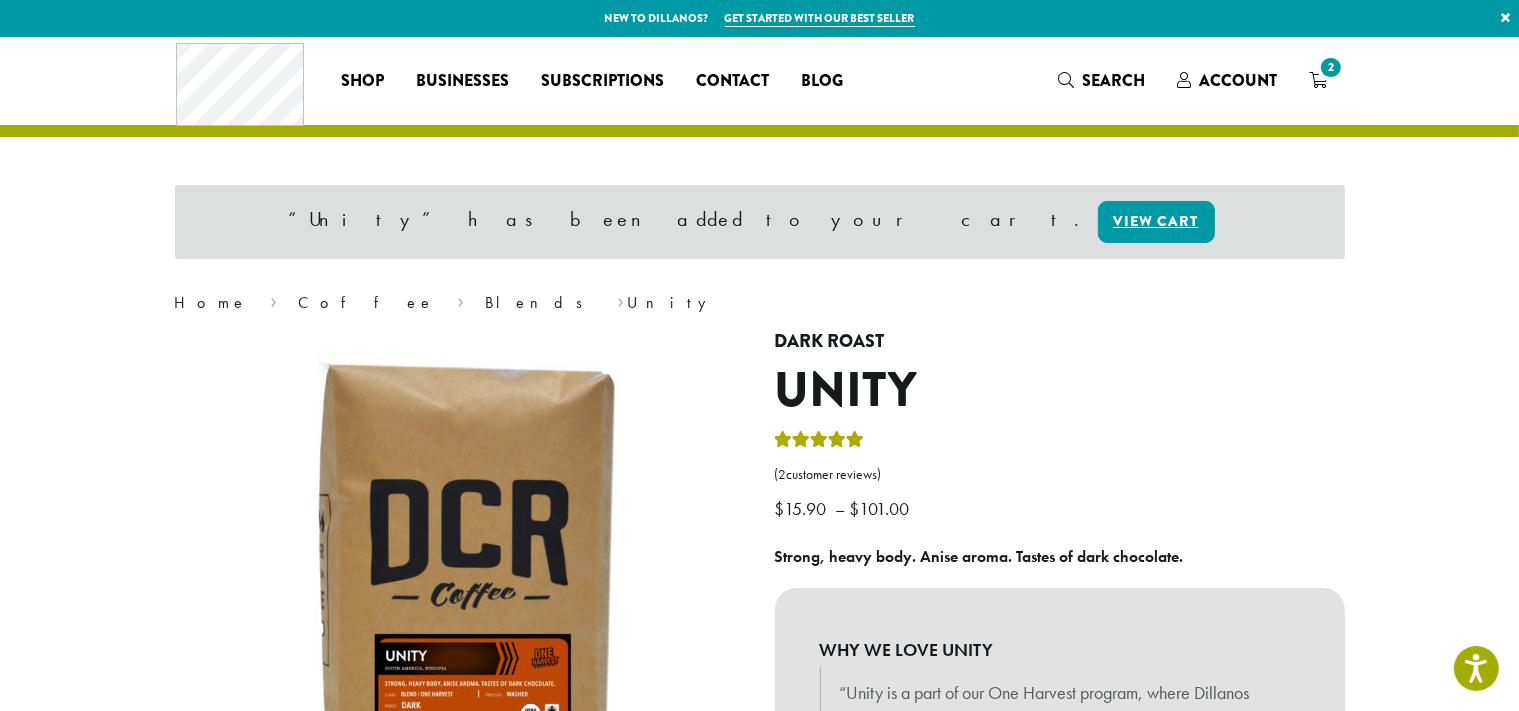 click on "2" at bounding box center [1330, 67] 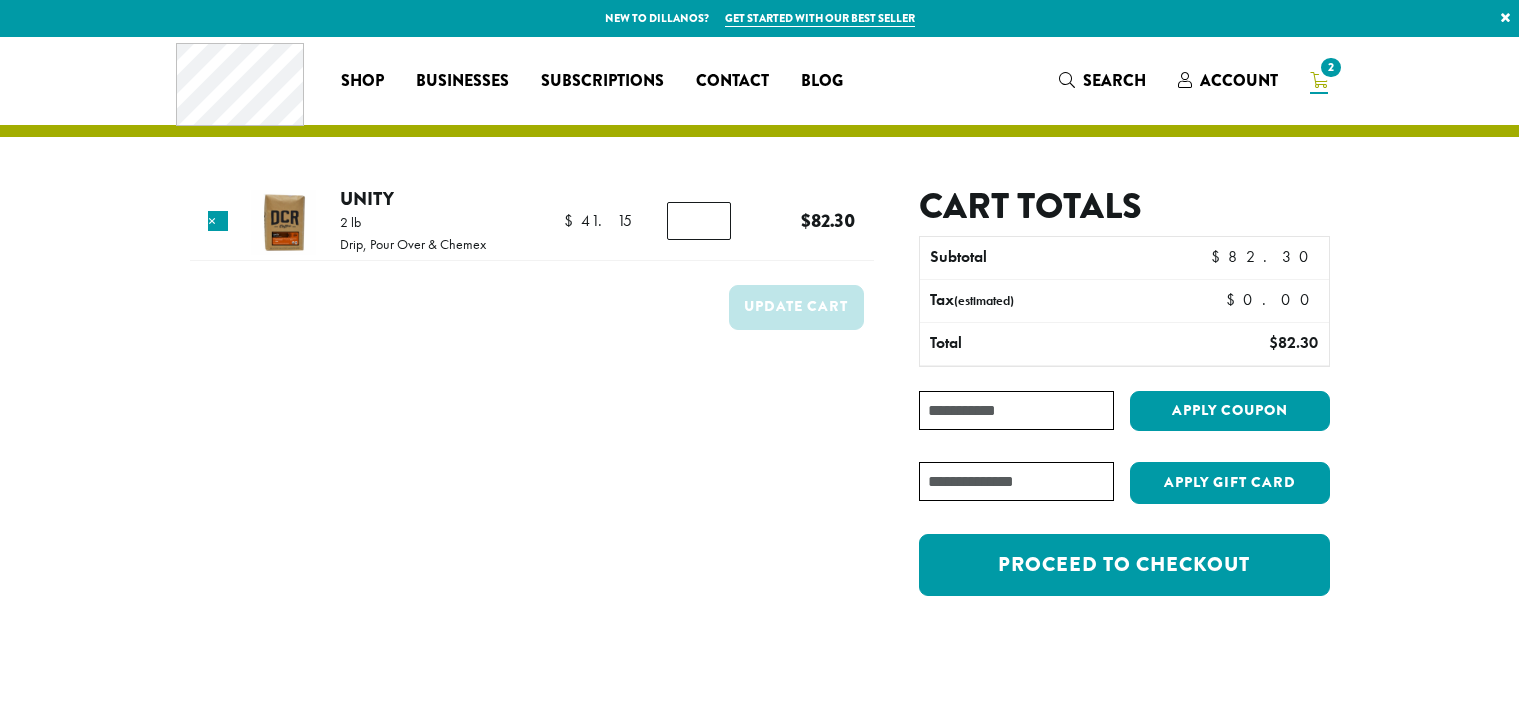 scroll, scrollTop: 0, scrollLeft: 0, axis: both 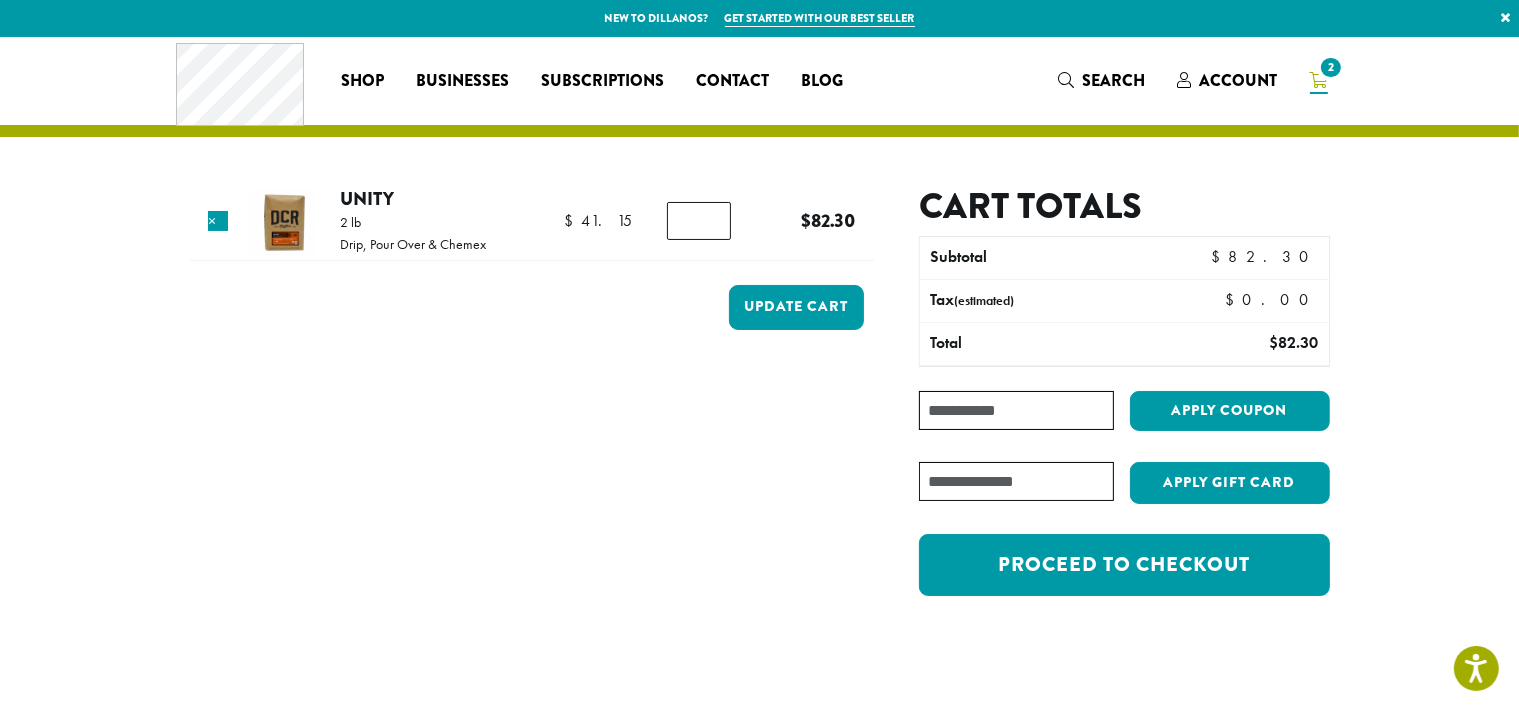 click on "*" at bounding box center [699, 221] 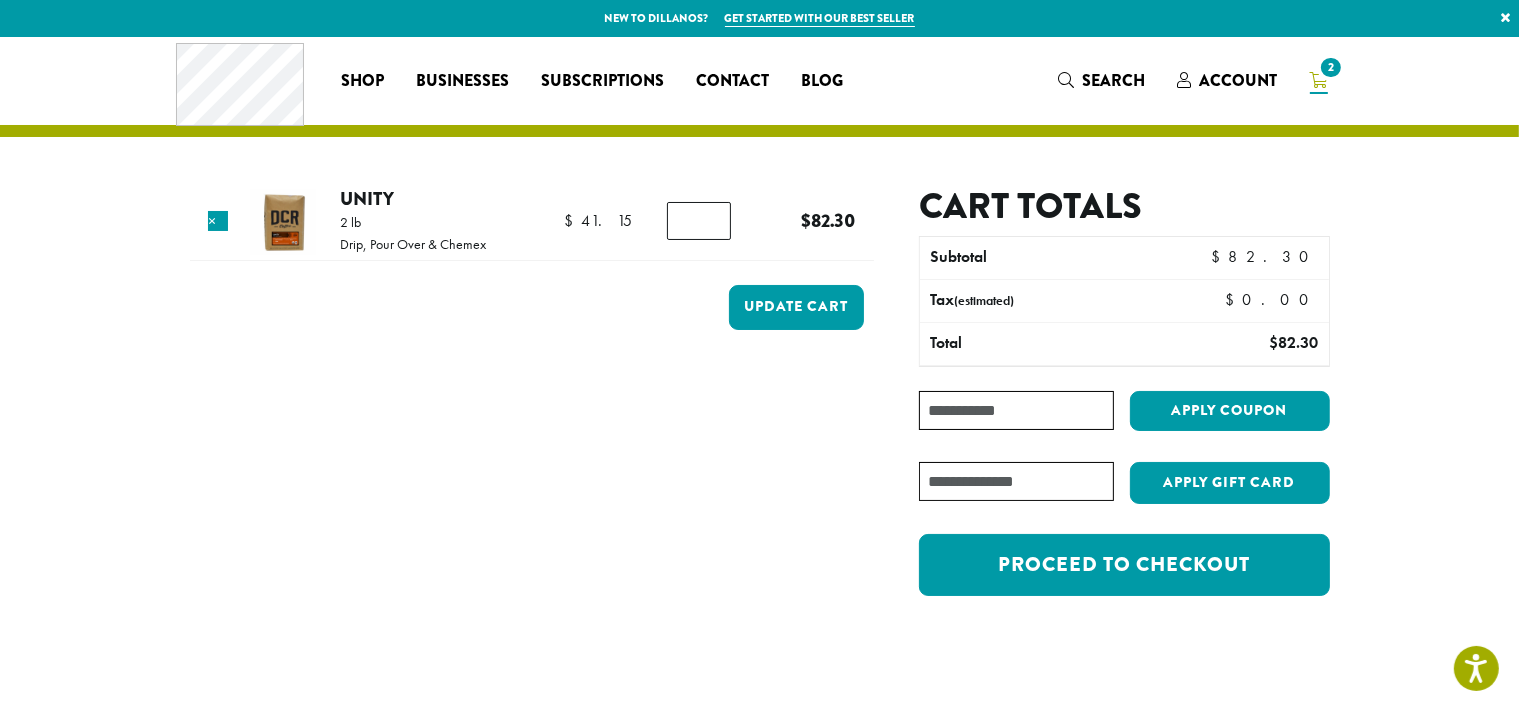 click on "*" at bounding box center [699, 221] 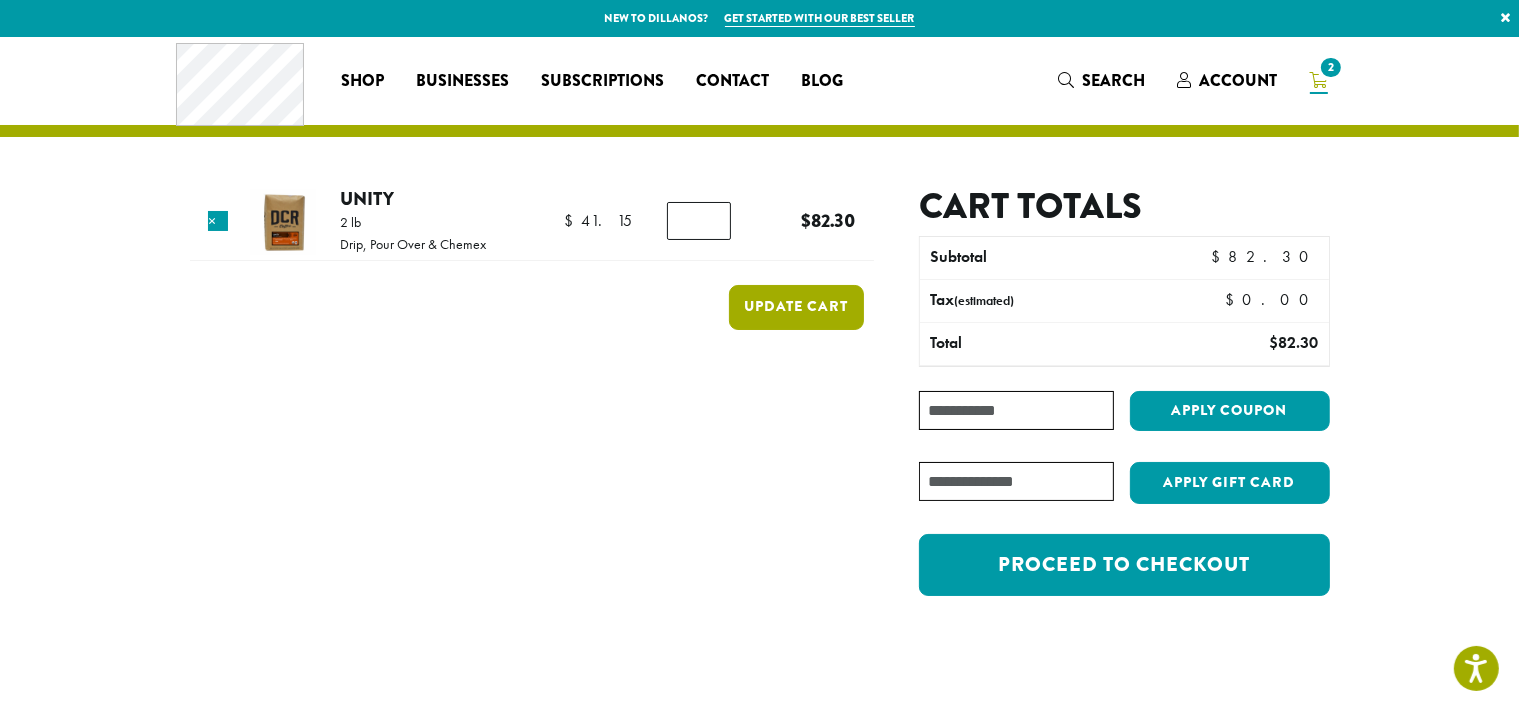 click on "Update cart" at bounding box center [796, 307] 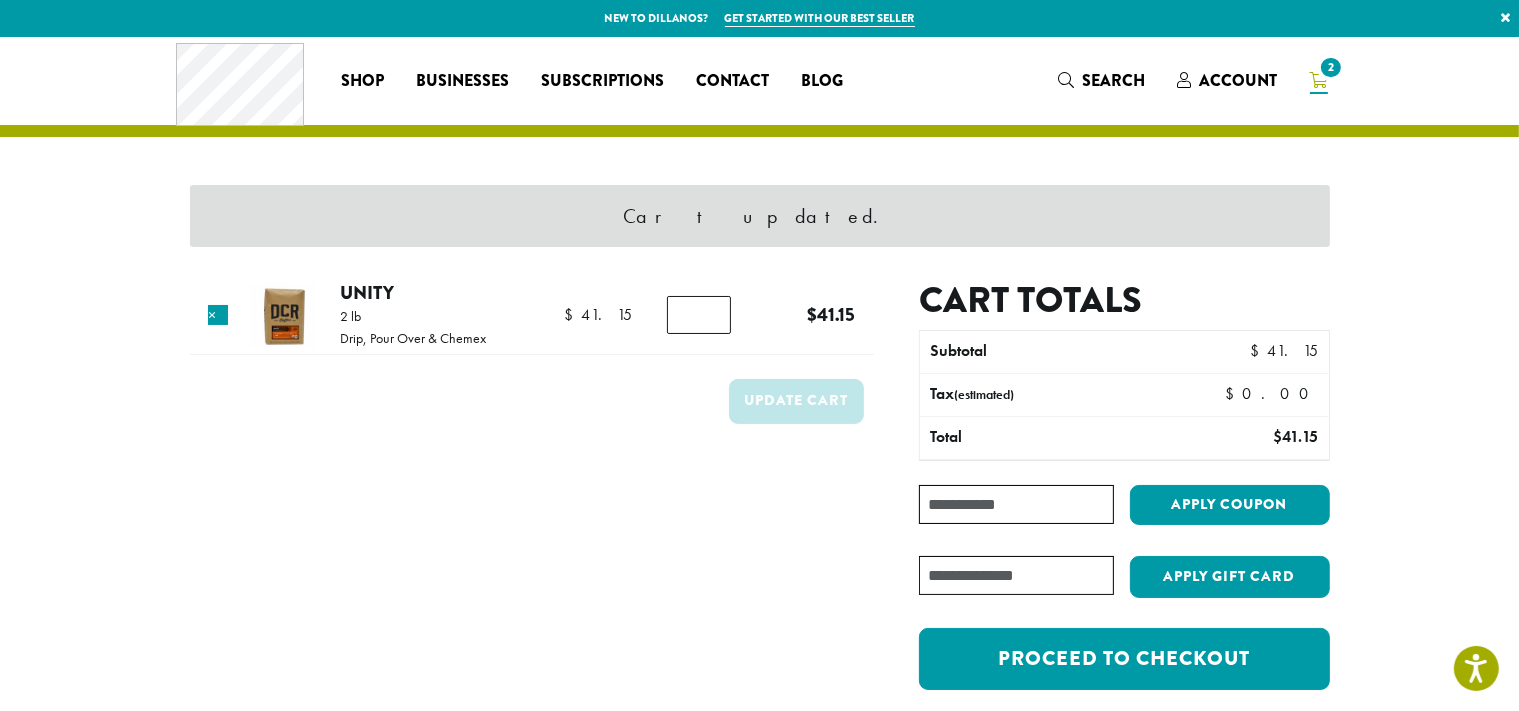 scroll, scrollTop: 0, scrollLeft: 0, axis: both 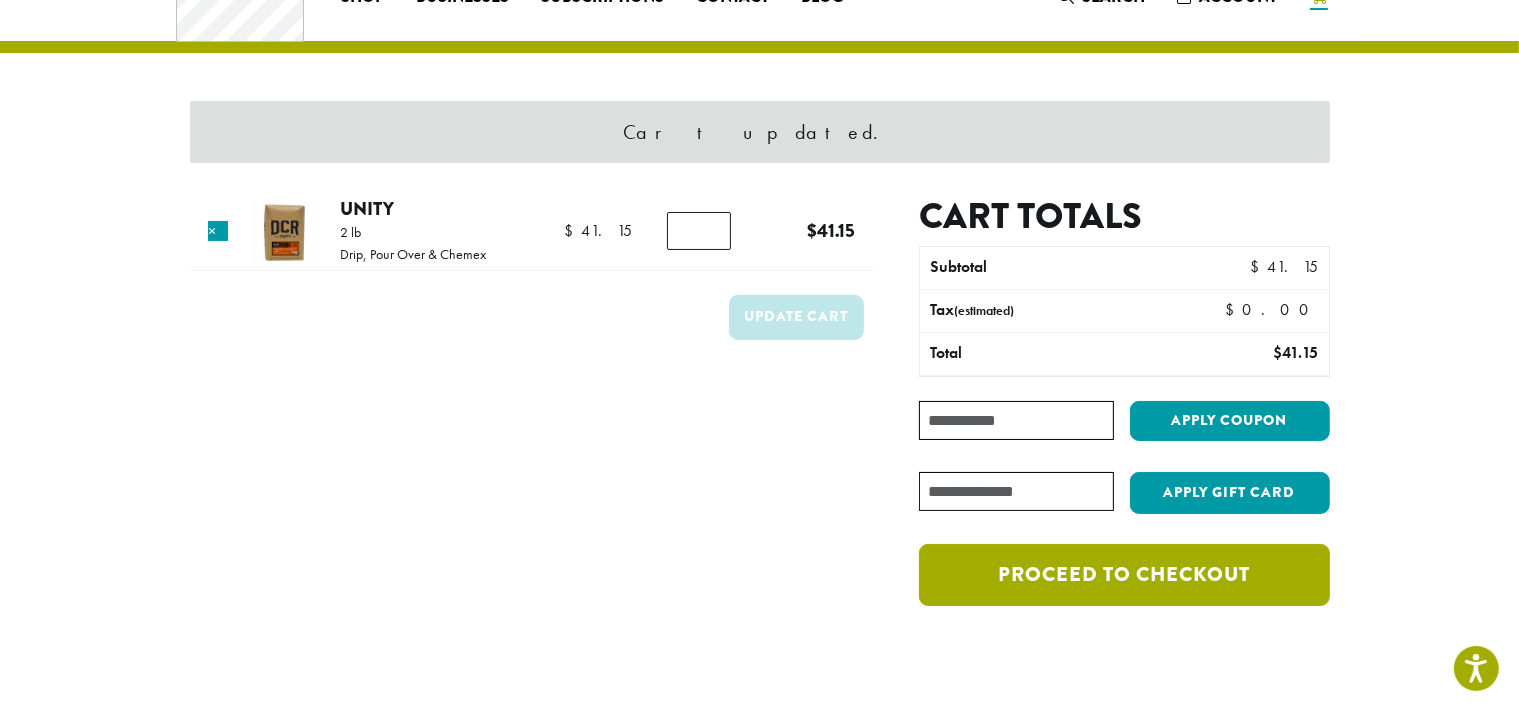 click on "Proceed to checkout" at bounding box center [1124, 575] 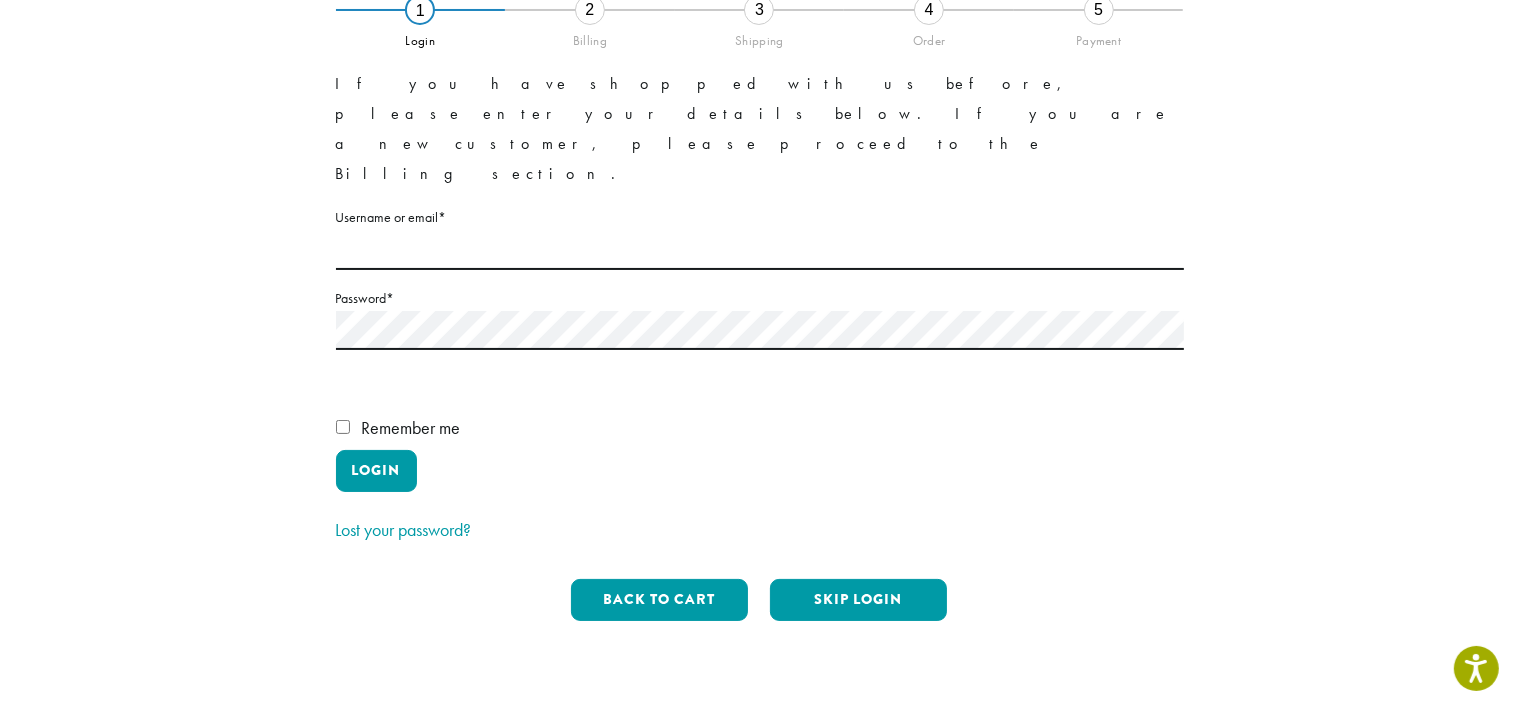 scroll, scrollTop: 315, scrollLeft: 0, axis: vertical 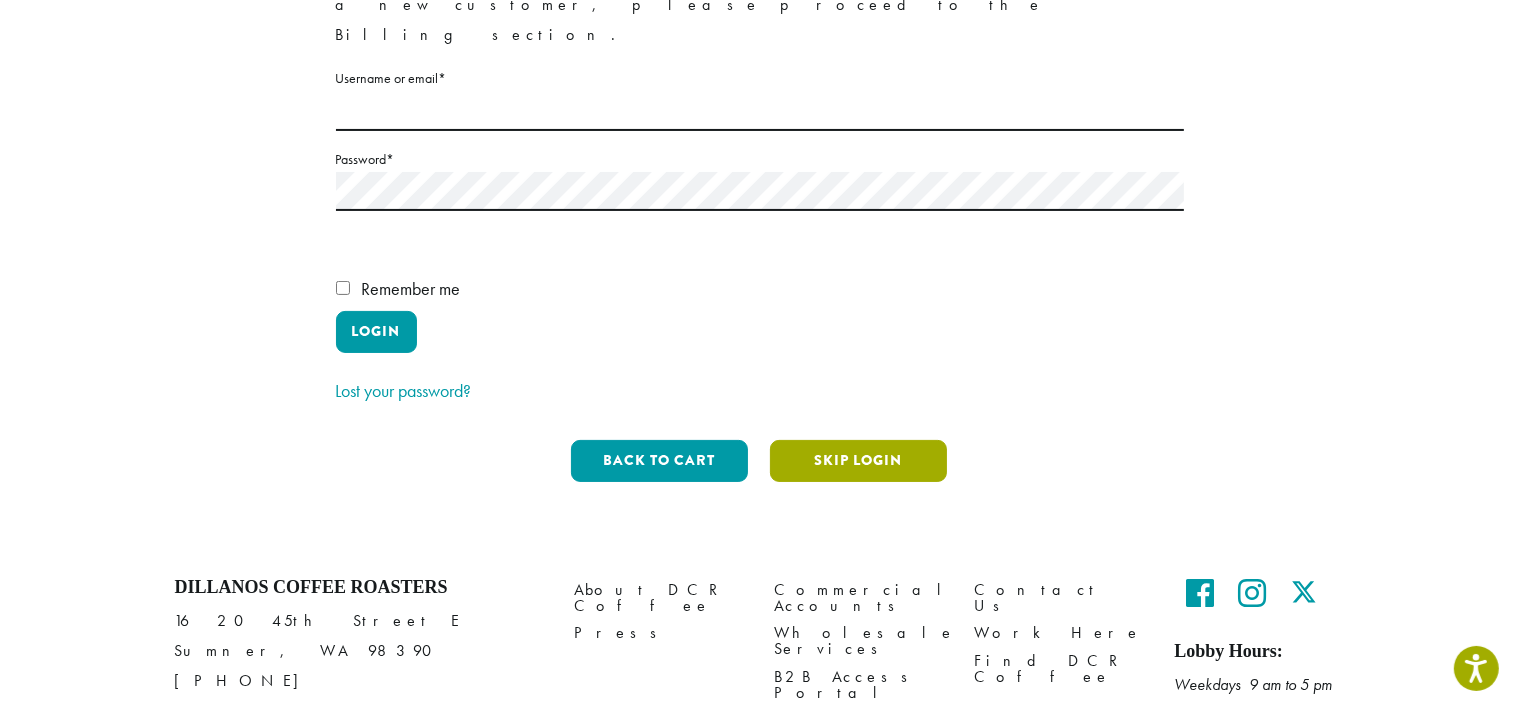 click on "Skip Login" at bounding box center [858, 461] 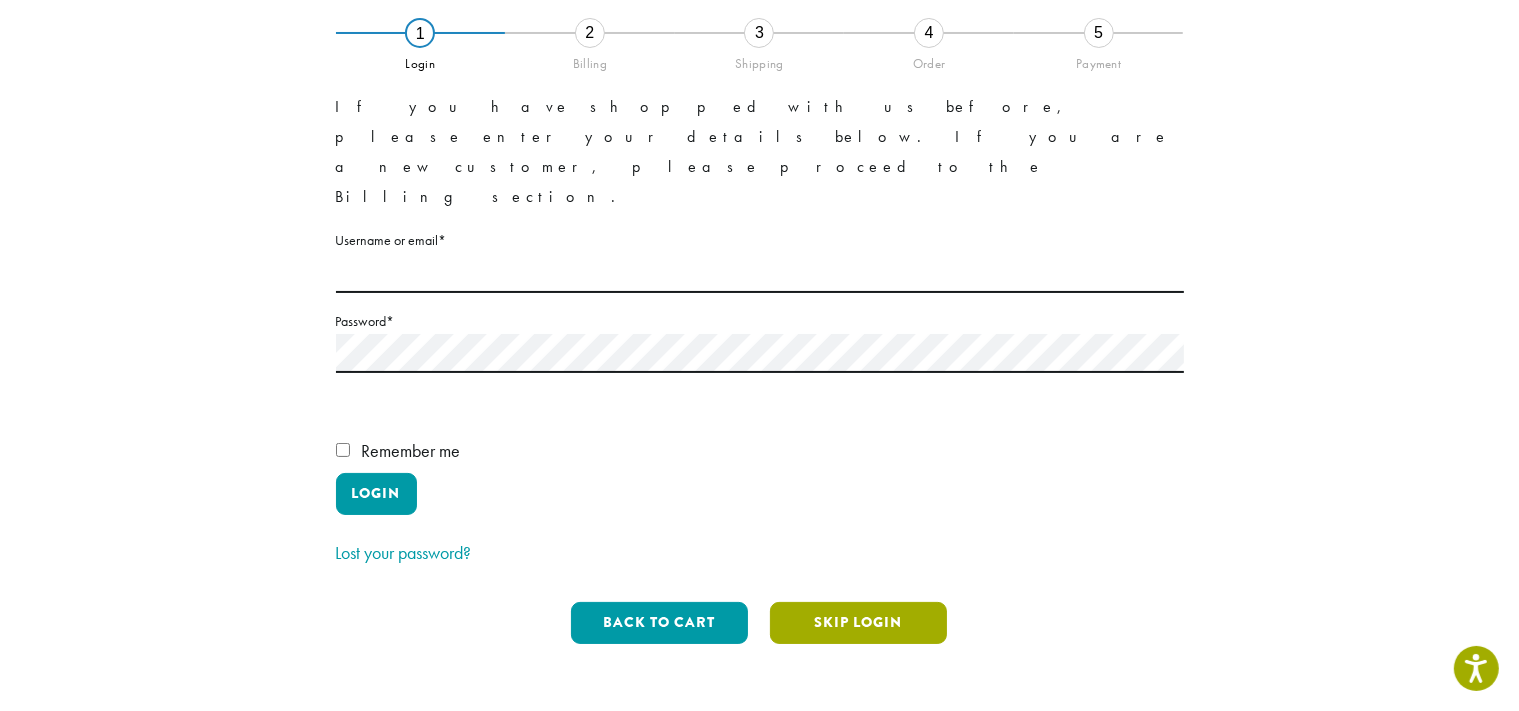 scroll, scrollTop: 114, scrollLeft: 0, axis: vertical 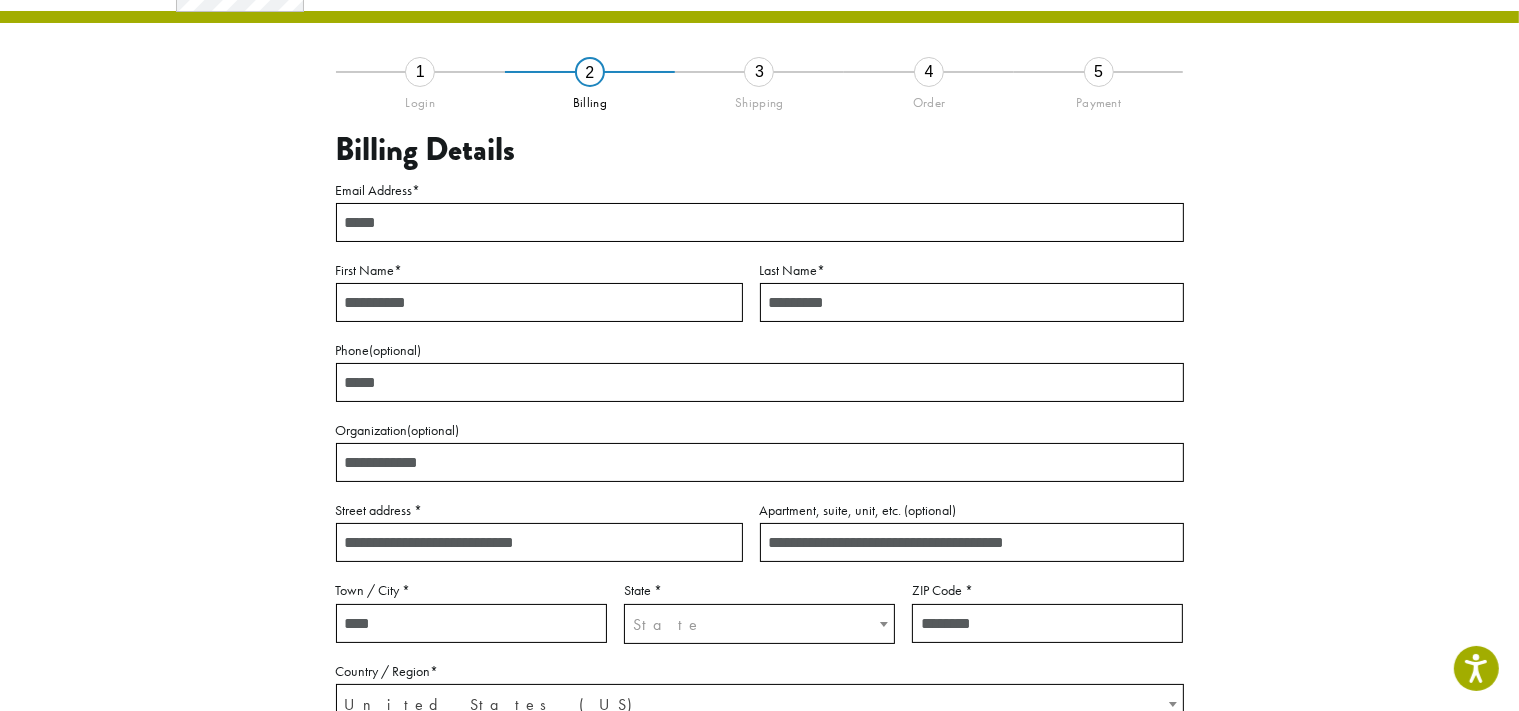 click on "Email Address  *" at bounding box center [760, 222] 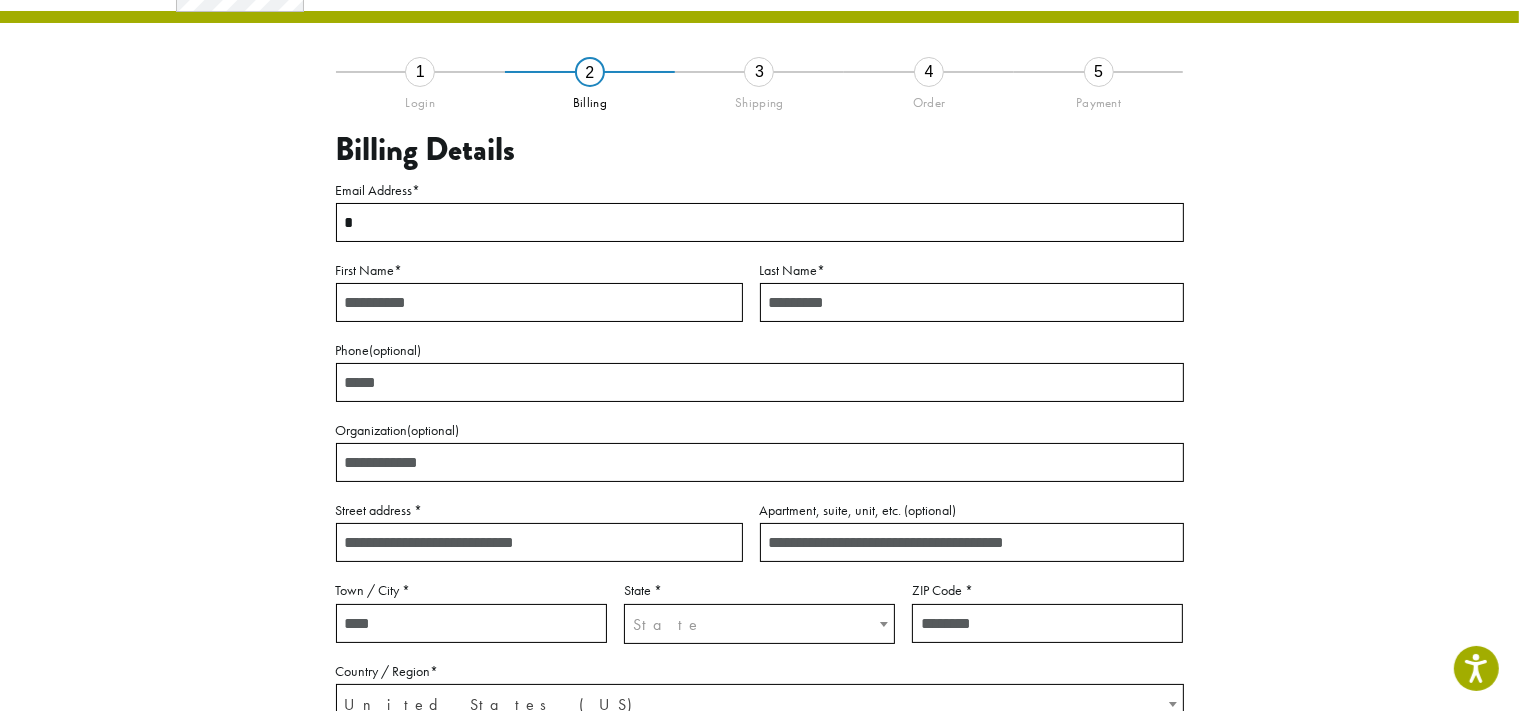 type on "**********" 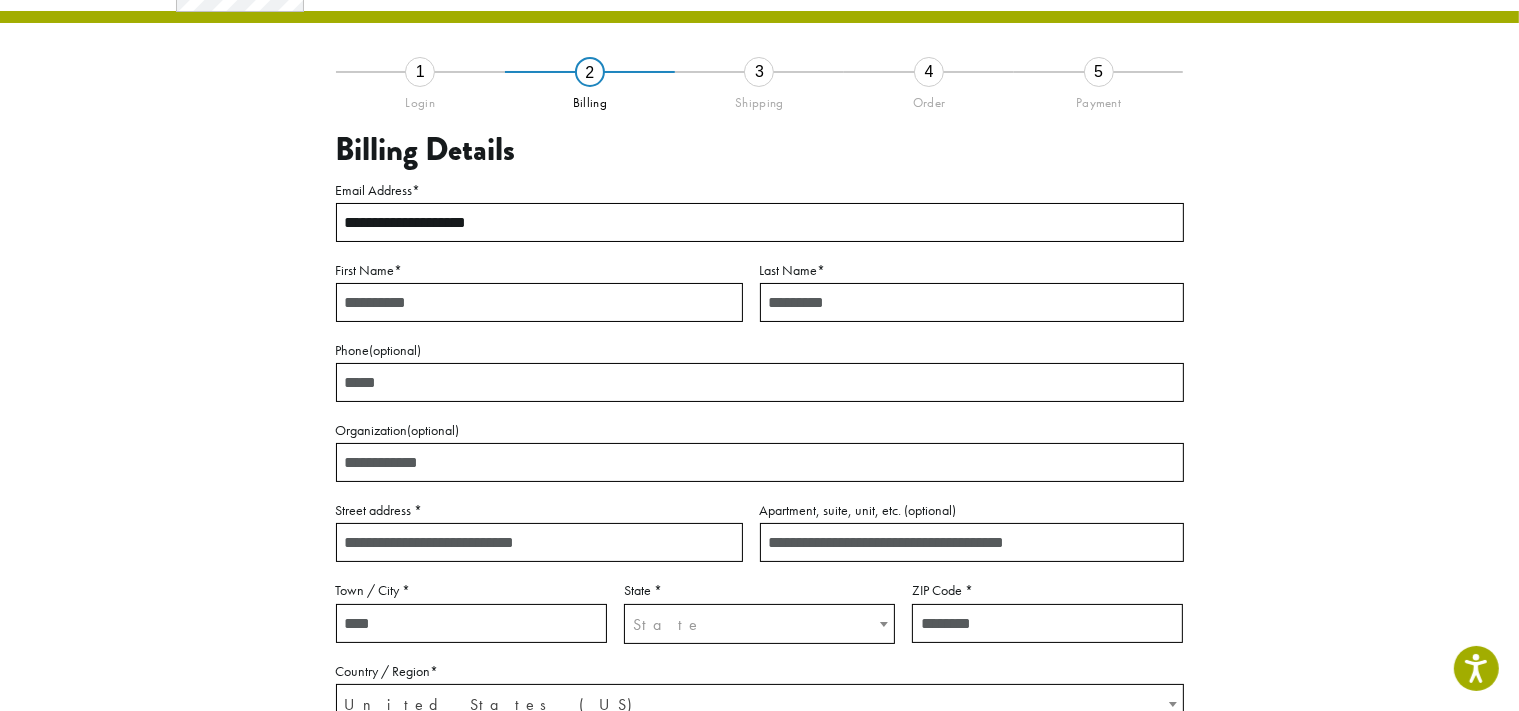 type on "******" 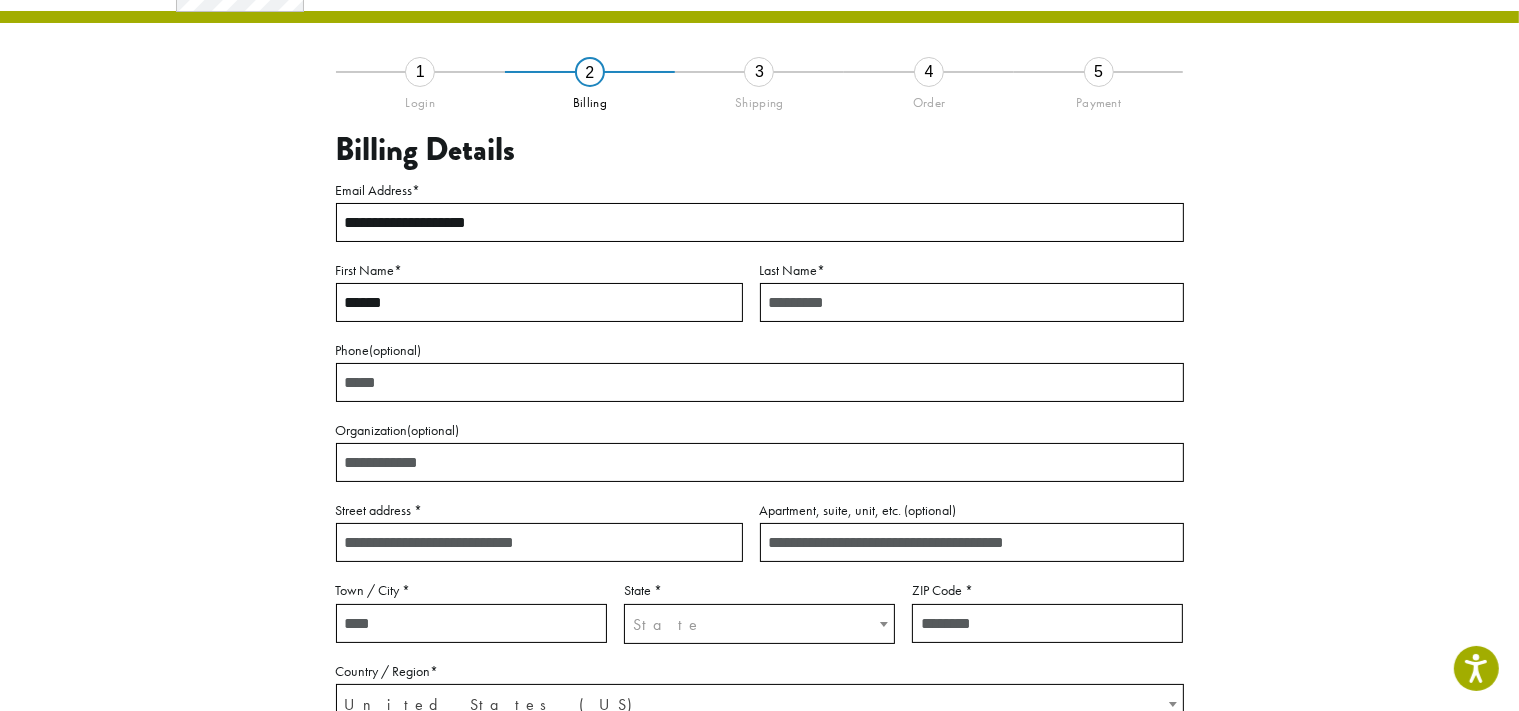 type on "******" 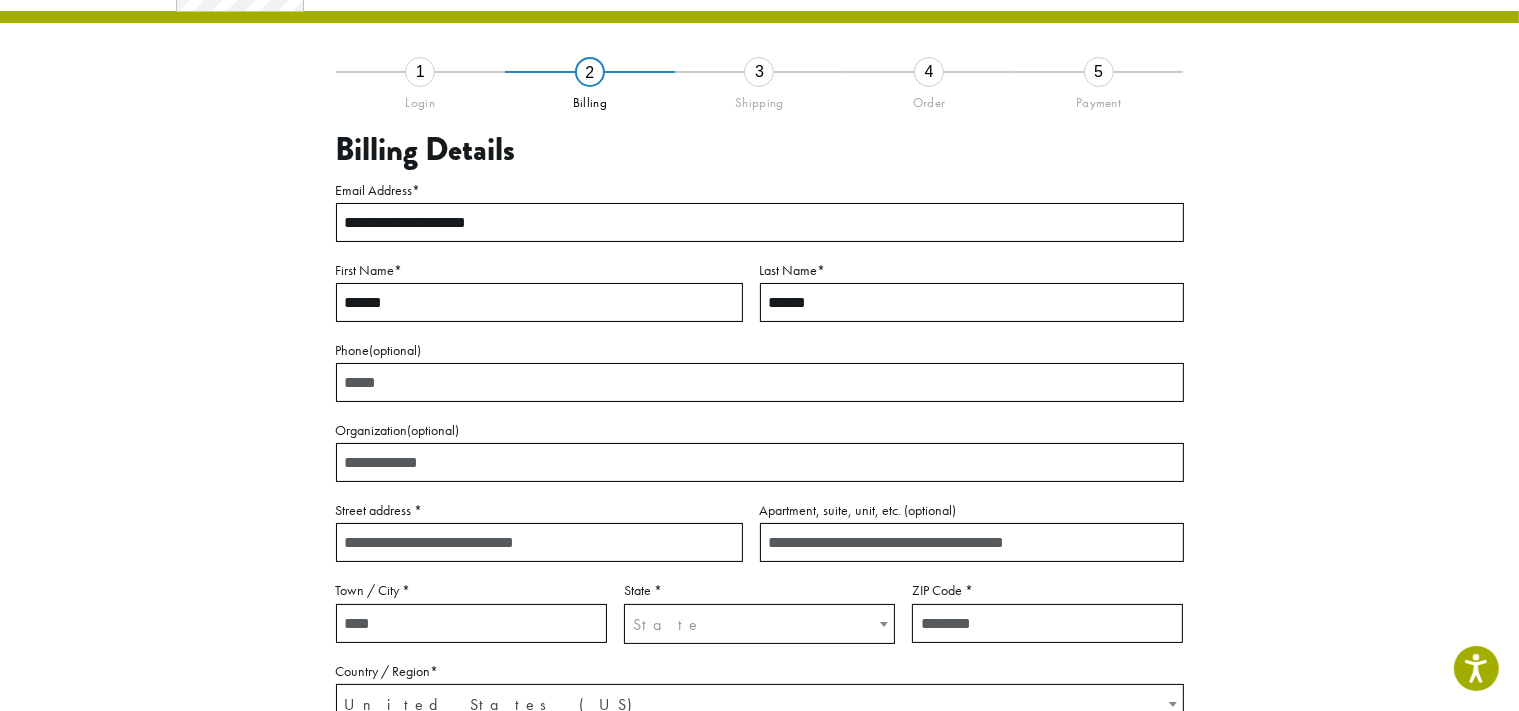 type on "**********" 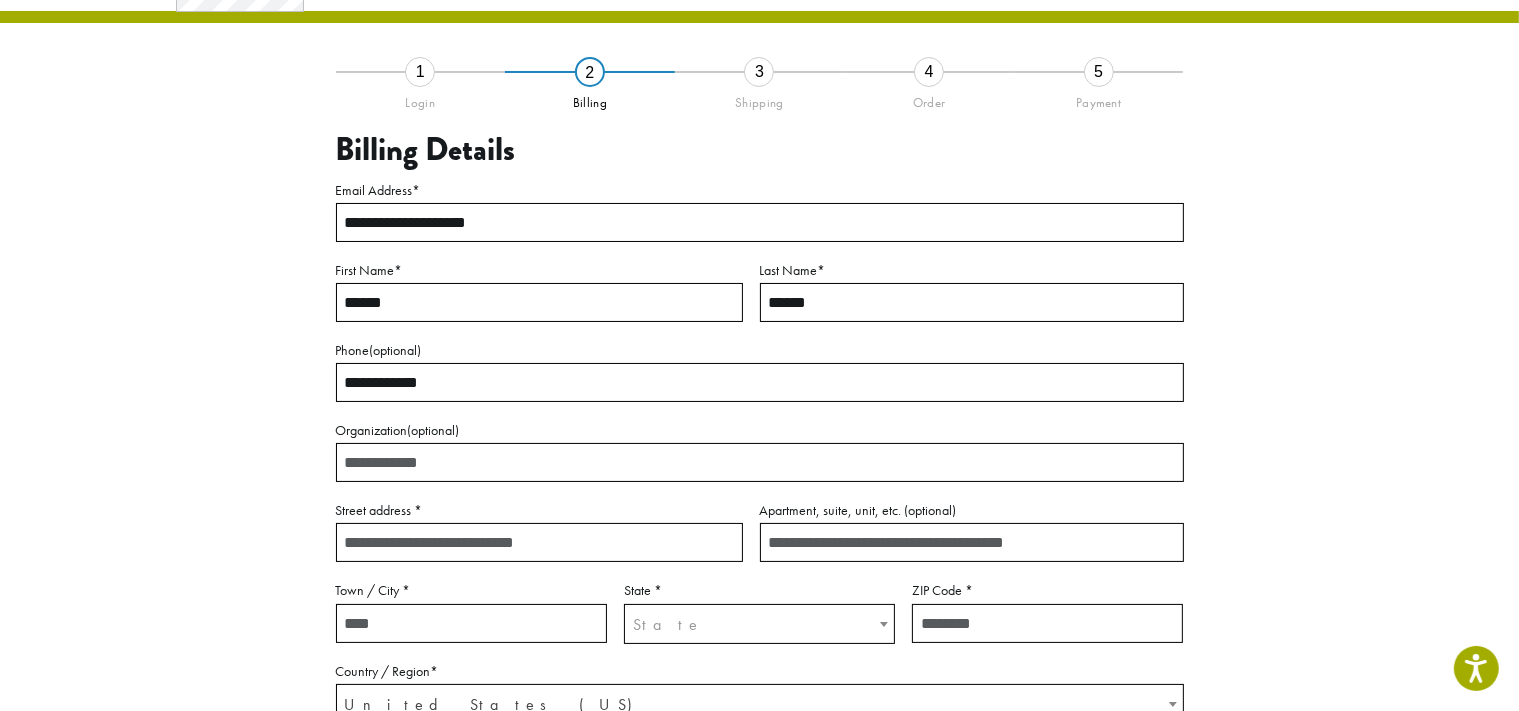 type on "**********" 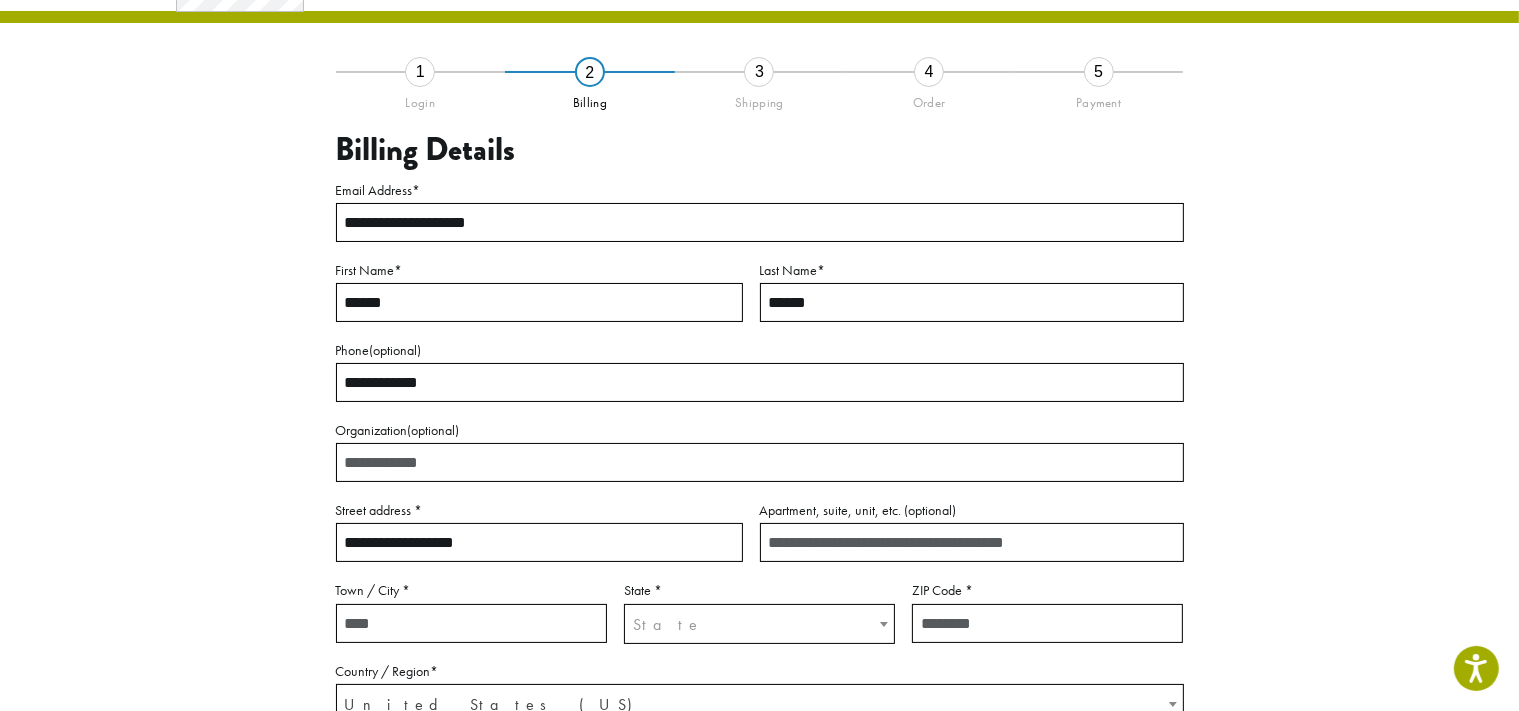 type on "*********" 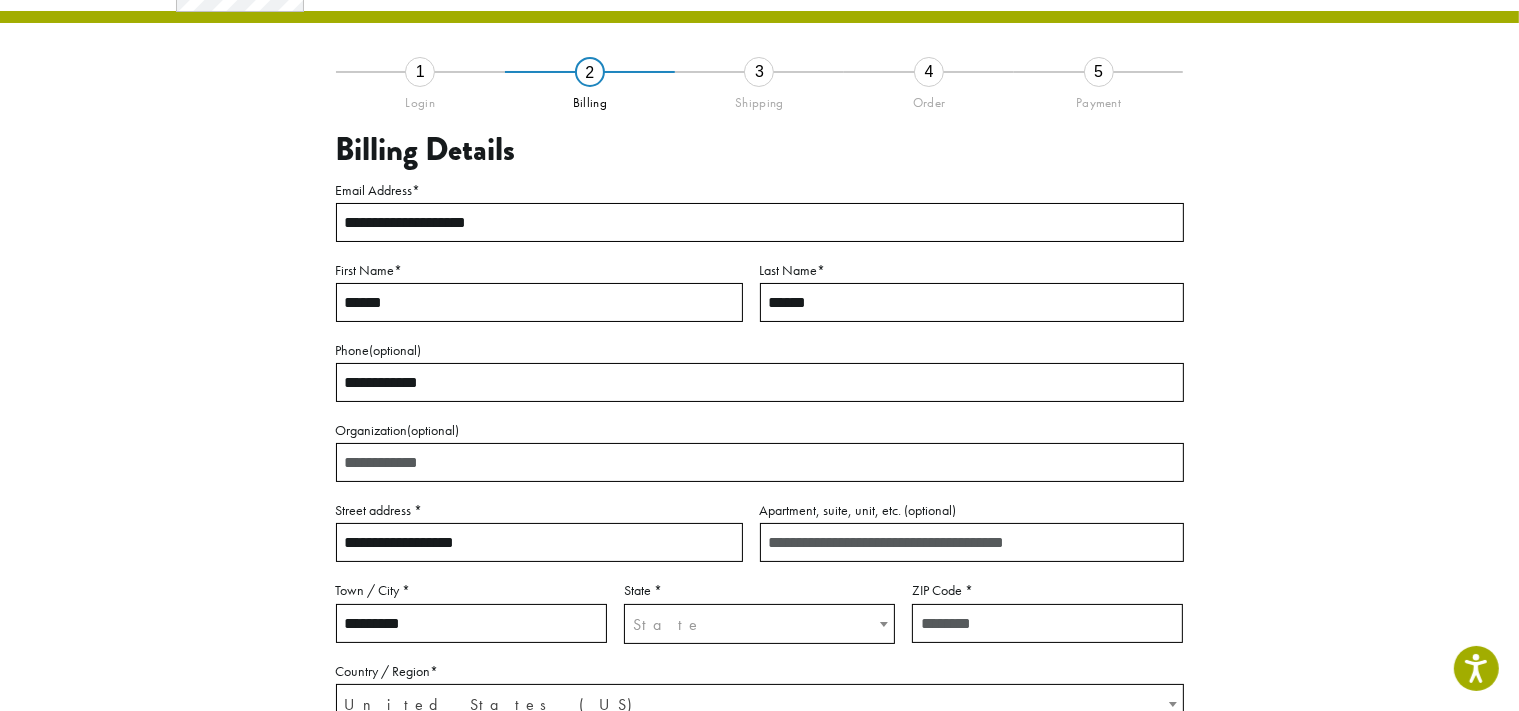 select on "**" 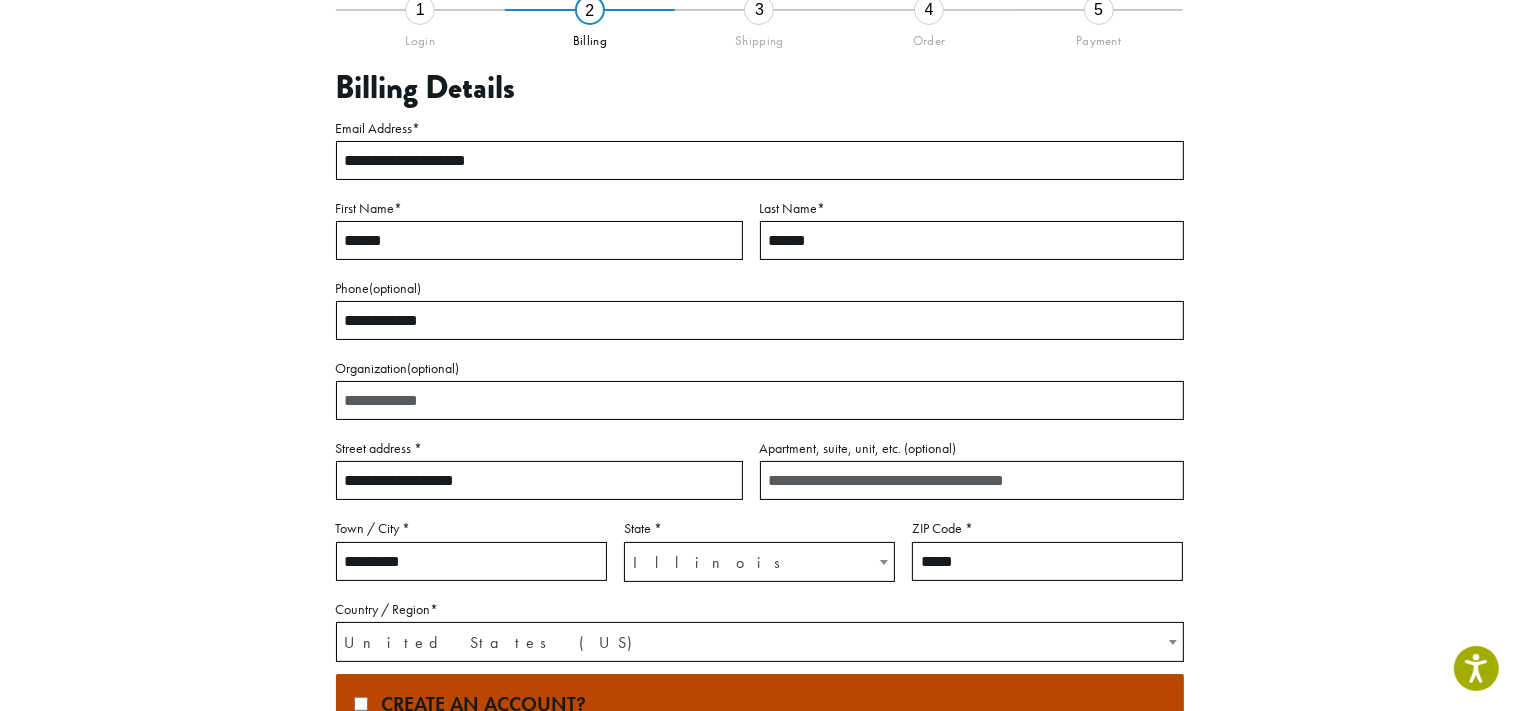scroll, scrollTop: 352, scrollLeft: 0, axis: vertical 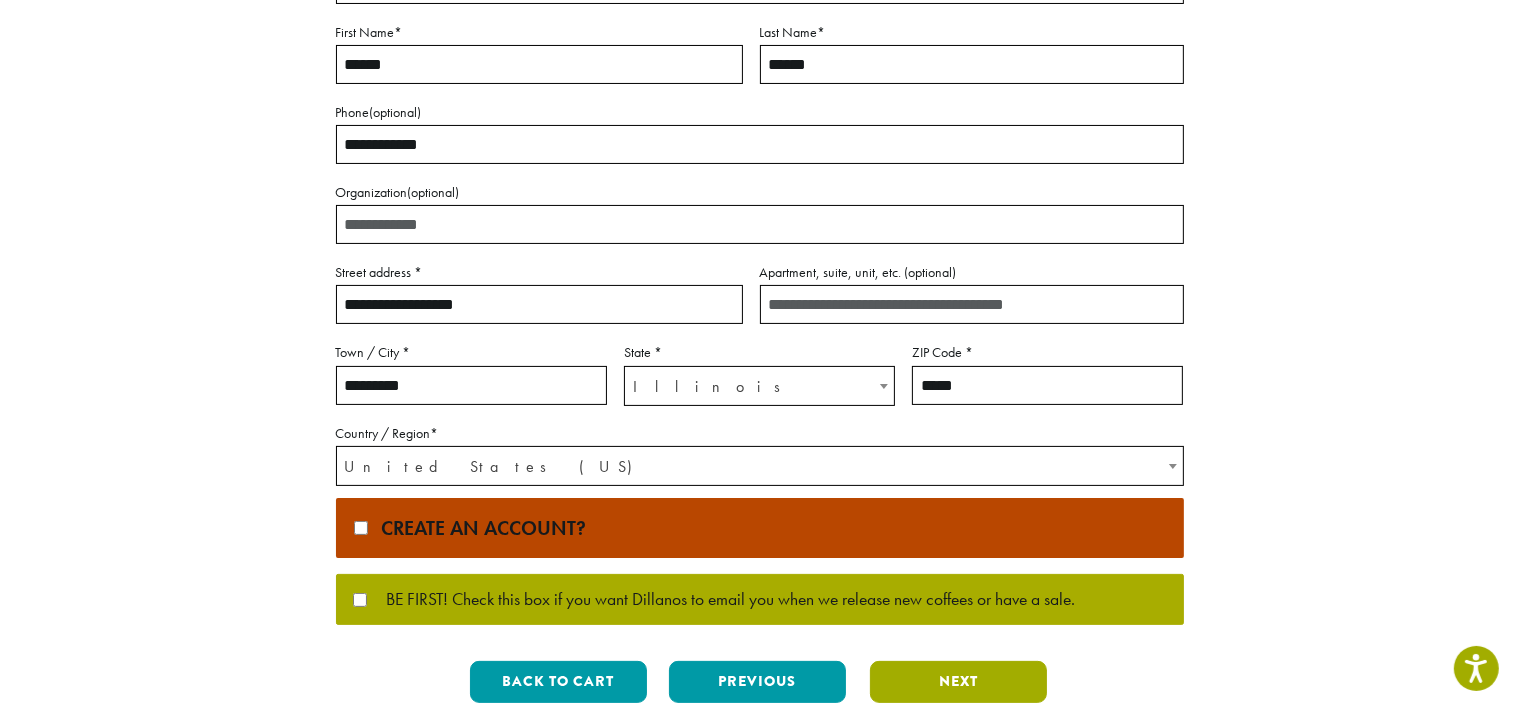 click on "Next" at bounding box center (958, 682) 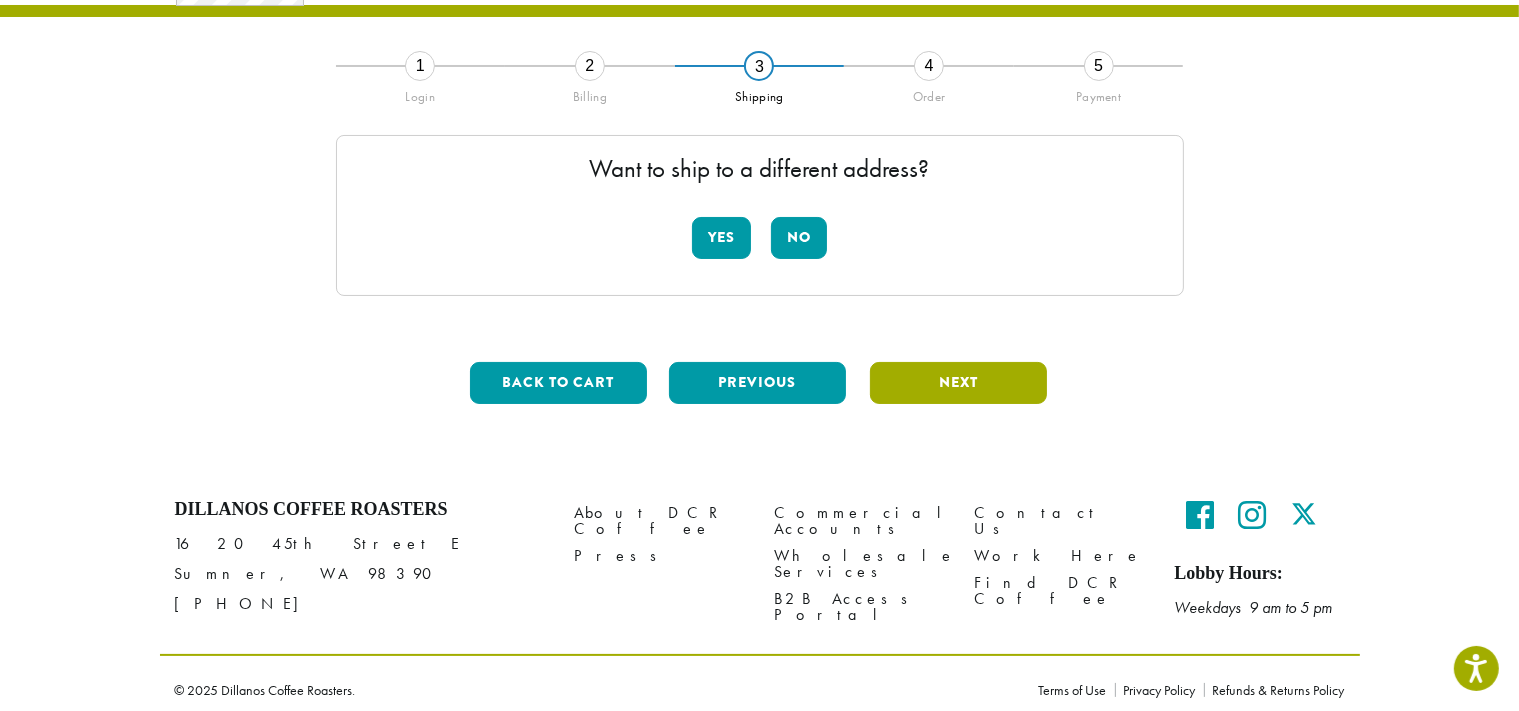 scroll, scrollTop: 114, scrollLeft: 0, axis: vertical 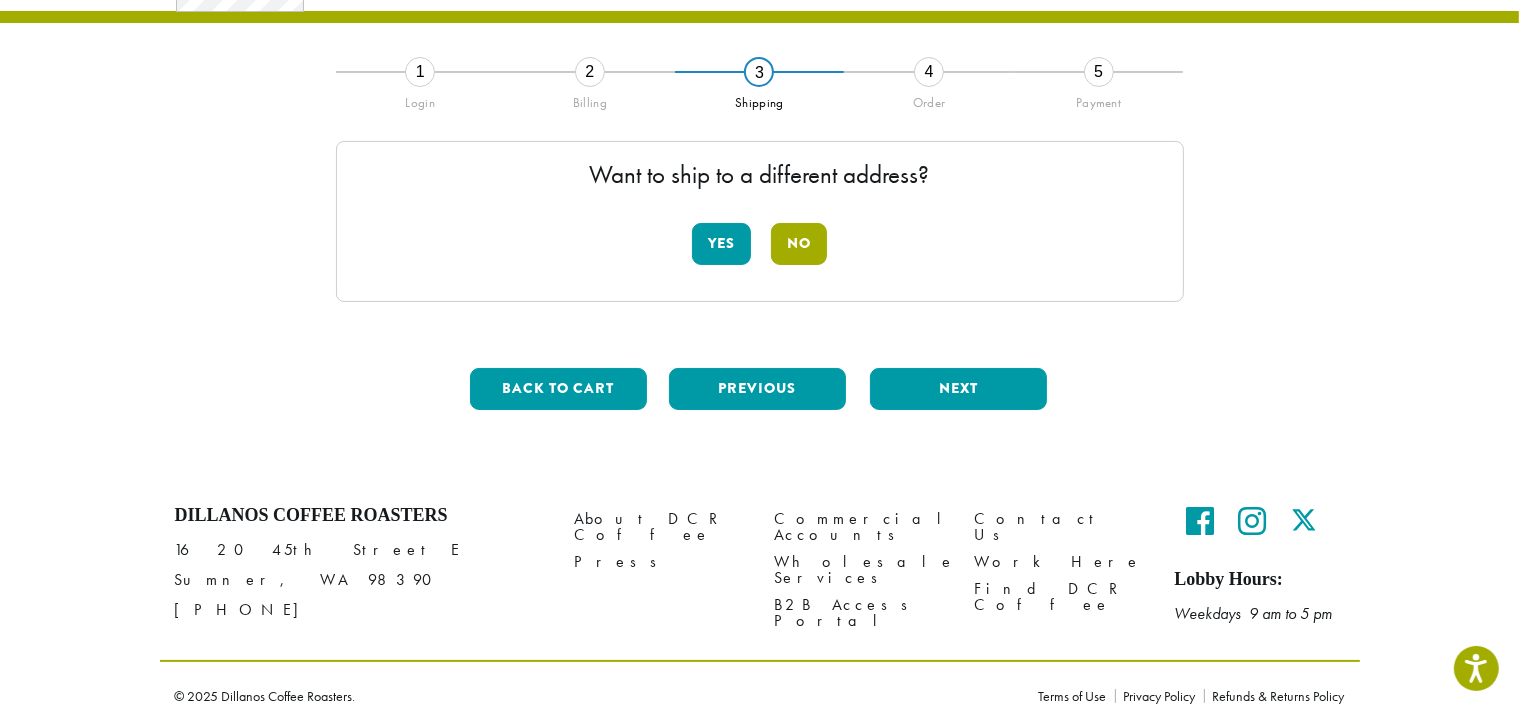 click on "No" at bounding box center (799, 244) 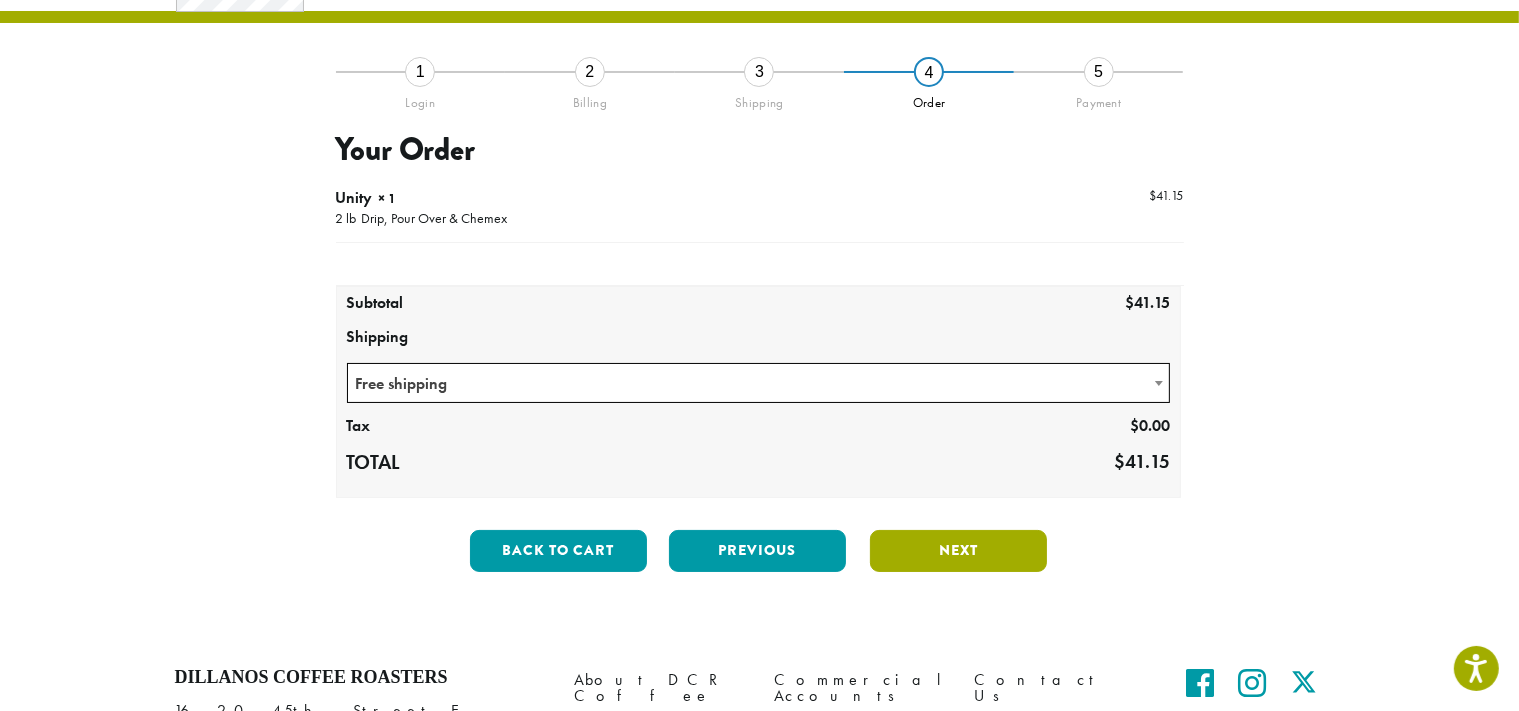 click on "Next" at bounding box center (958, 551) 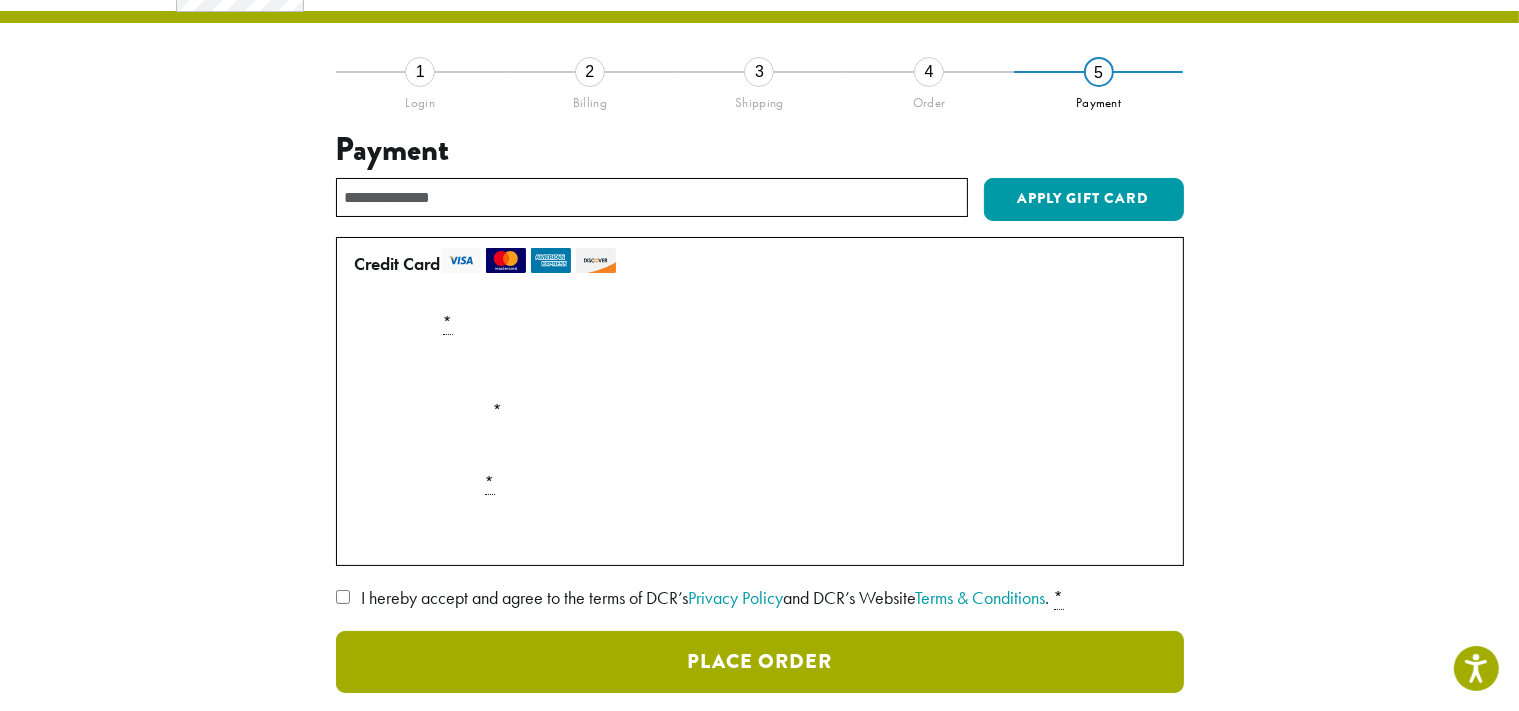 click on "Place Order" at bounding box center [760, 662] 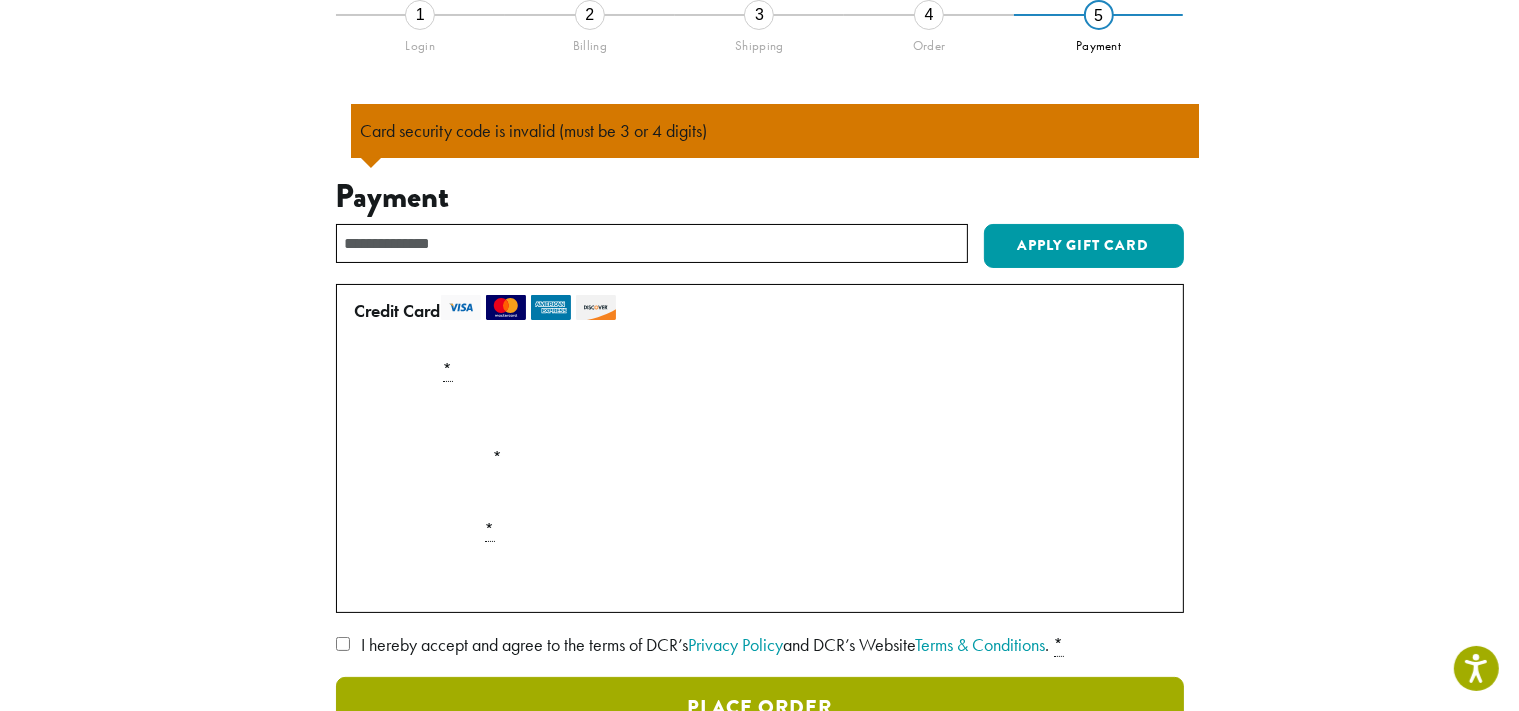 scroll, scrollTop: 175, scrollLeft: 0, axis: vertical 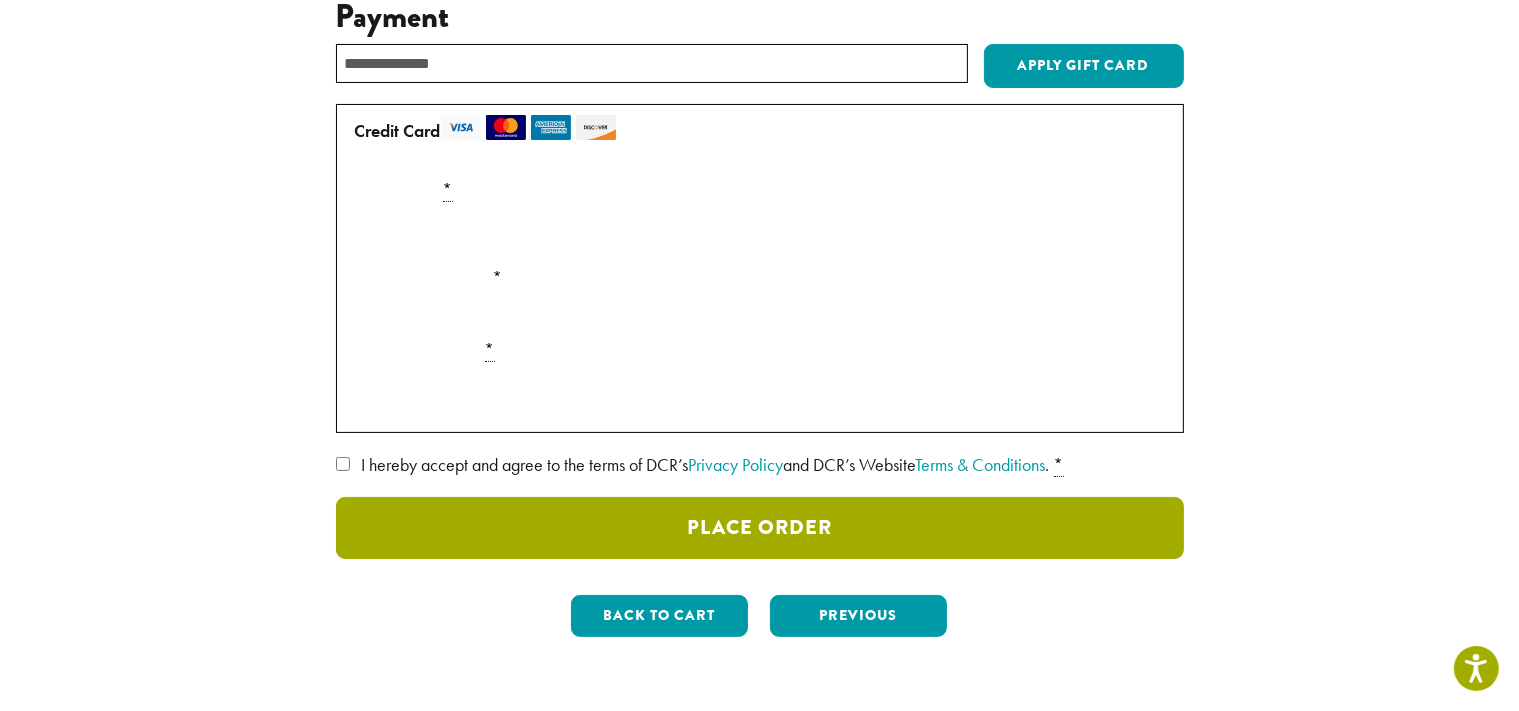 click on "Place Order" at bounding box center [760, 528] 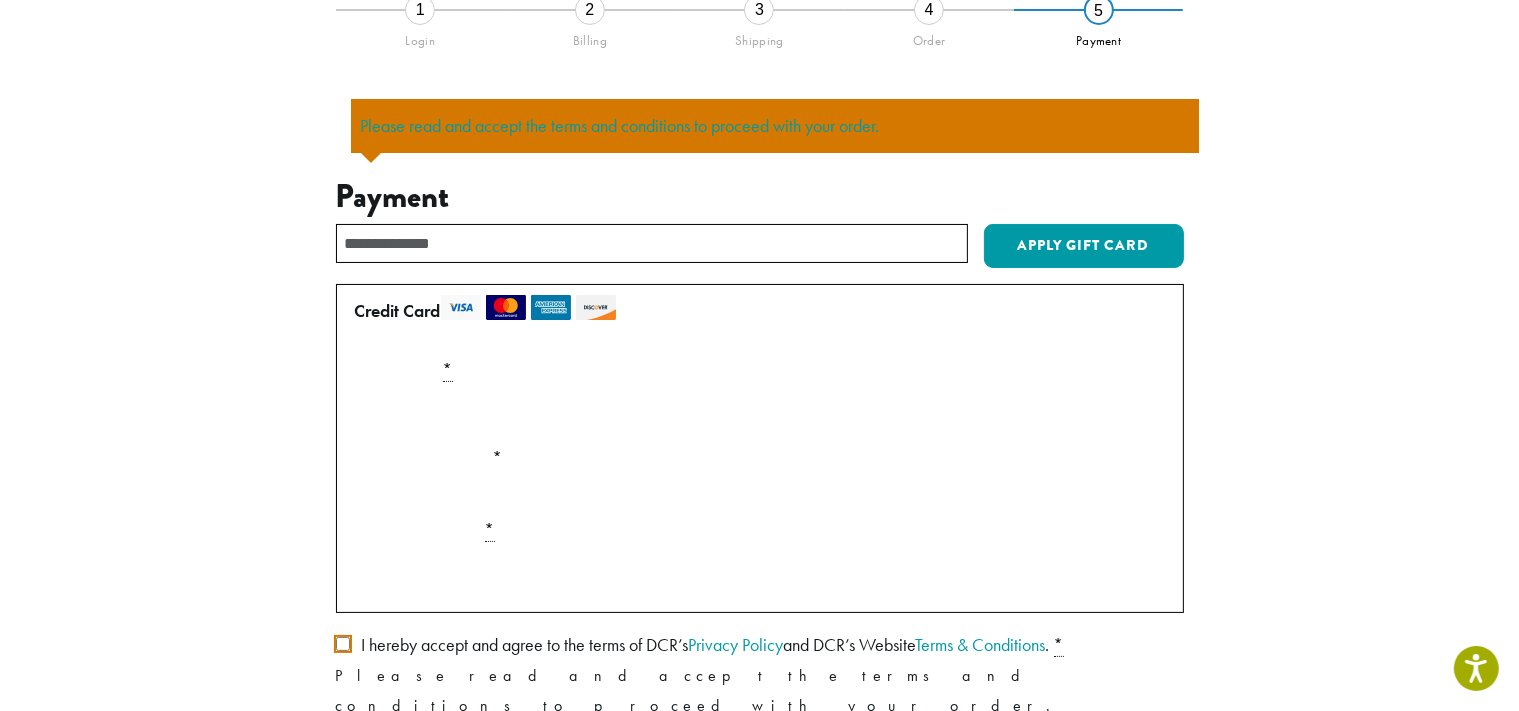 scroll, scrollTop: 175, scrollLeft: 0, axis: vertical 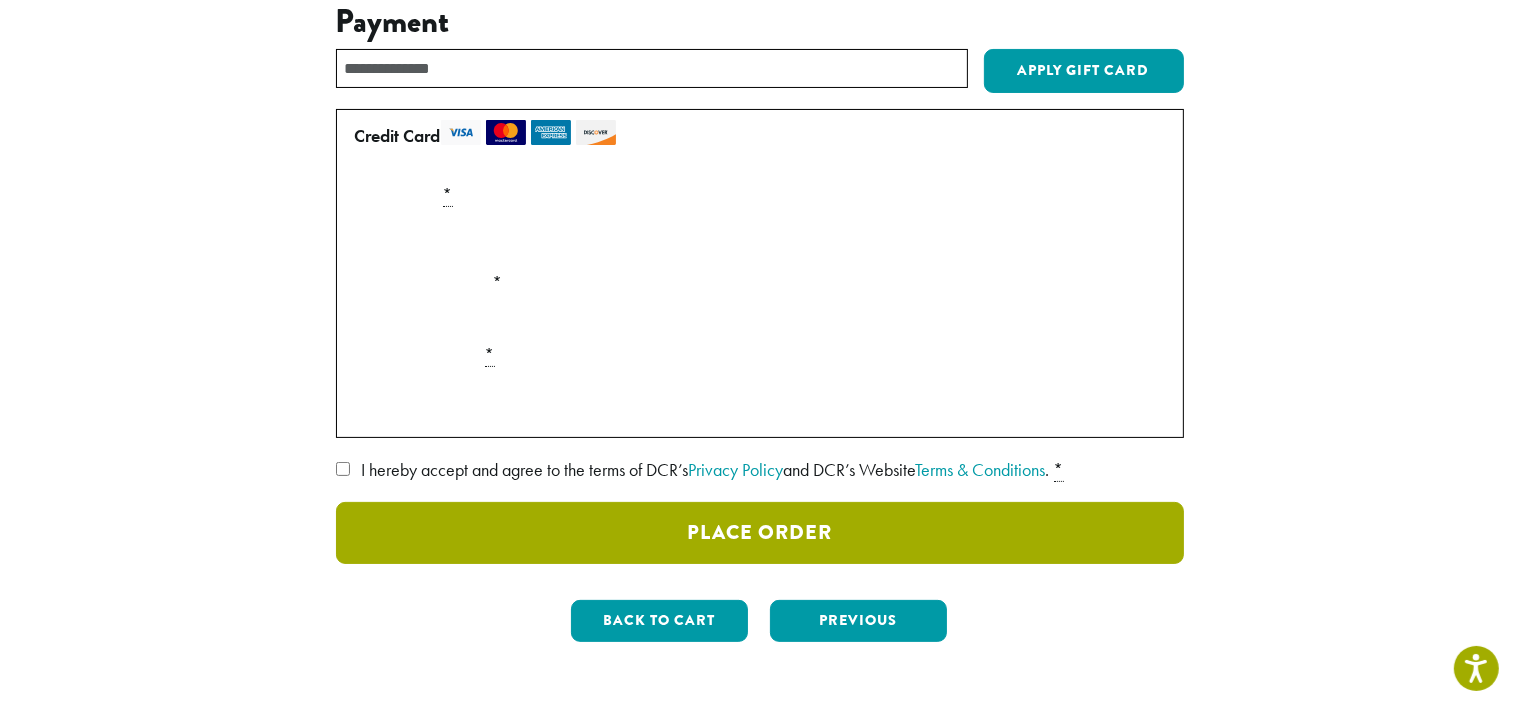 click on "Place Order" at bounding box center (760, 533) 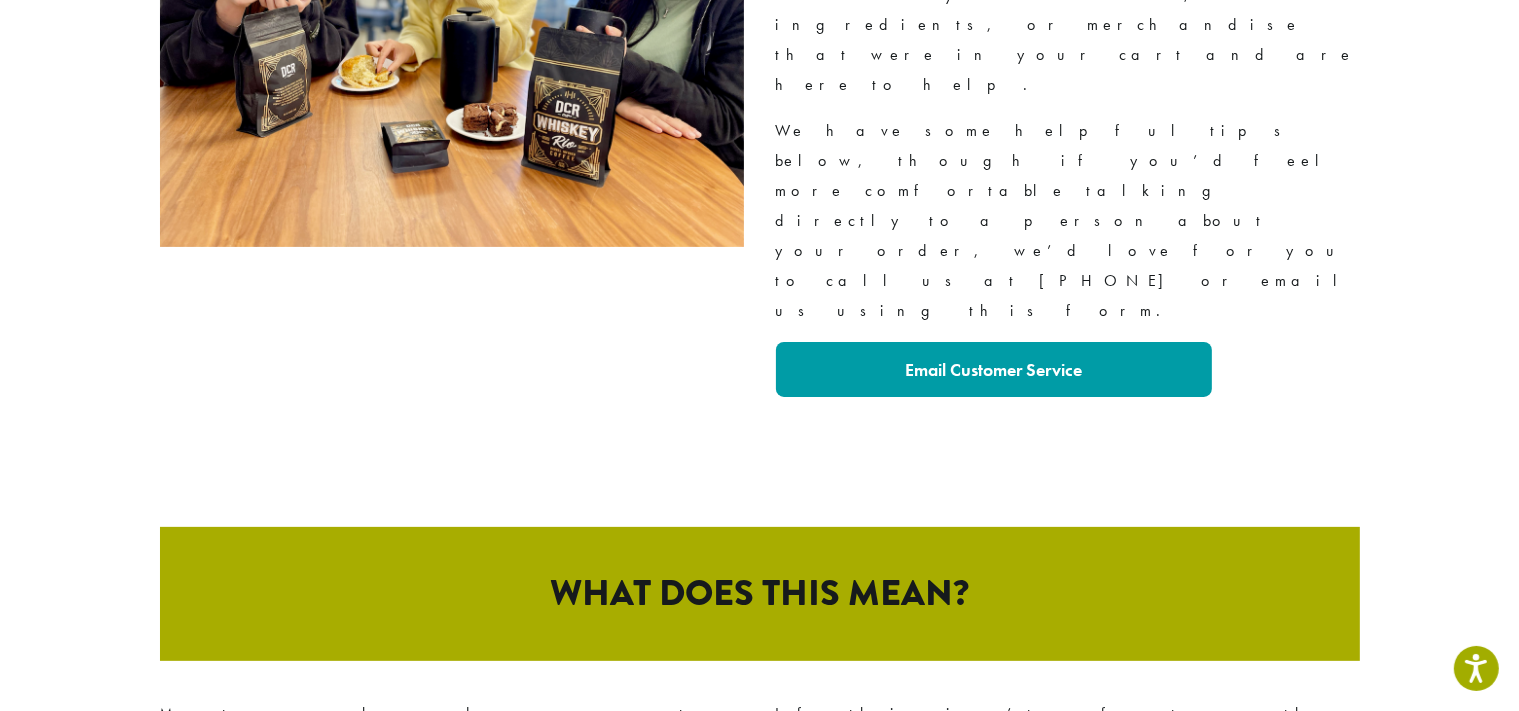 scroll, scrollTop: 704, scrollLeft: 0, axis: vertical 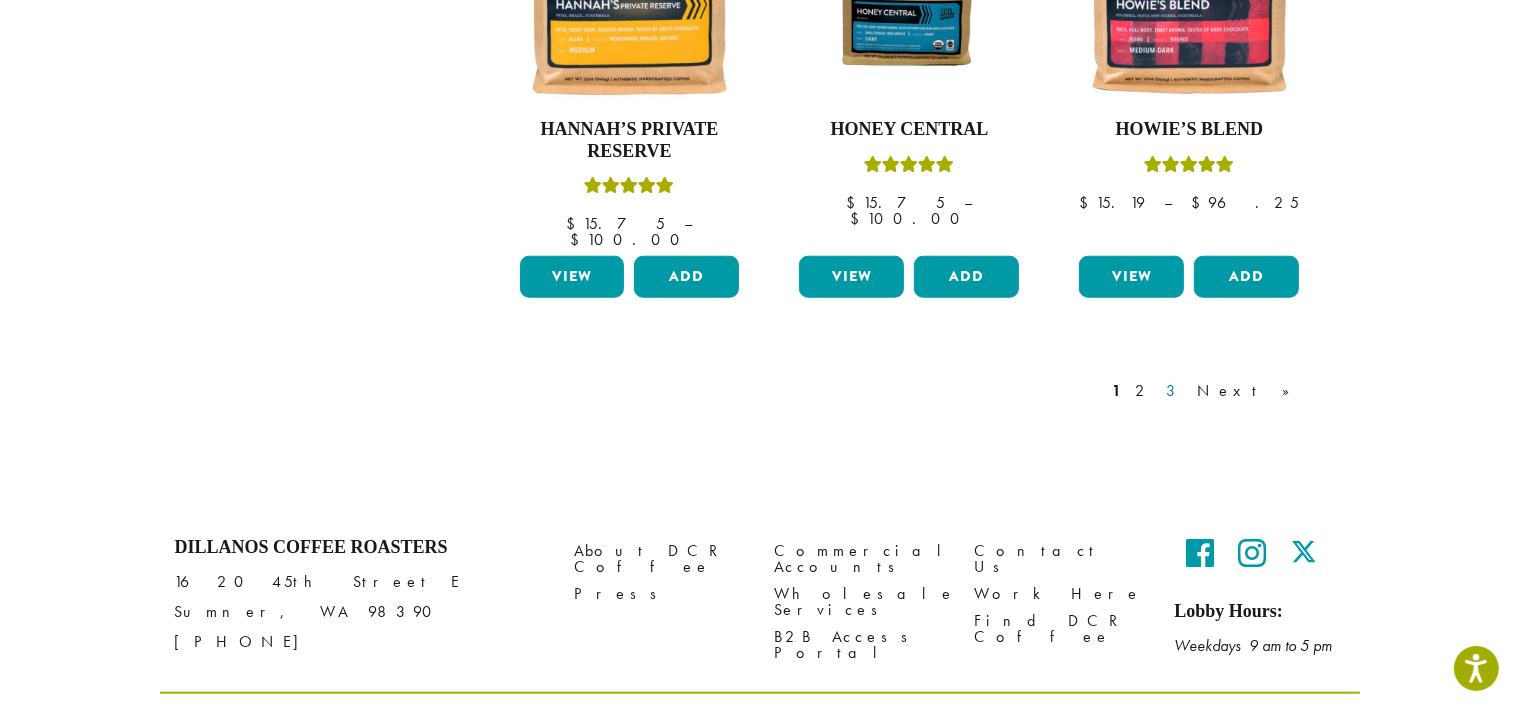 click on "3" at bounding box center (1175, 391) 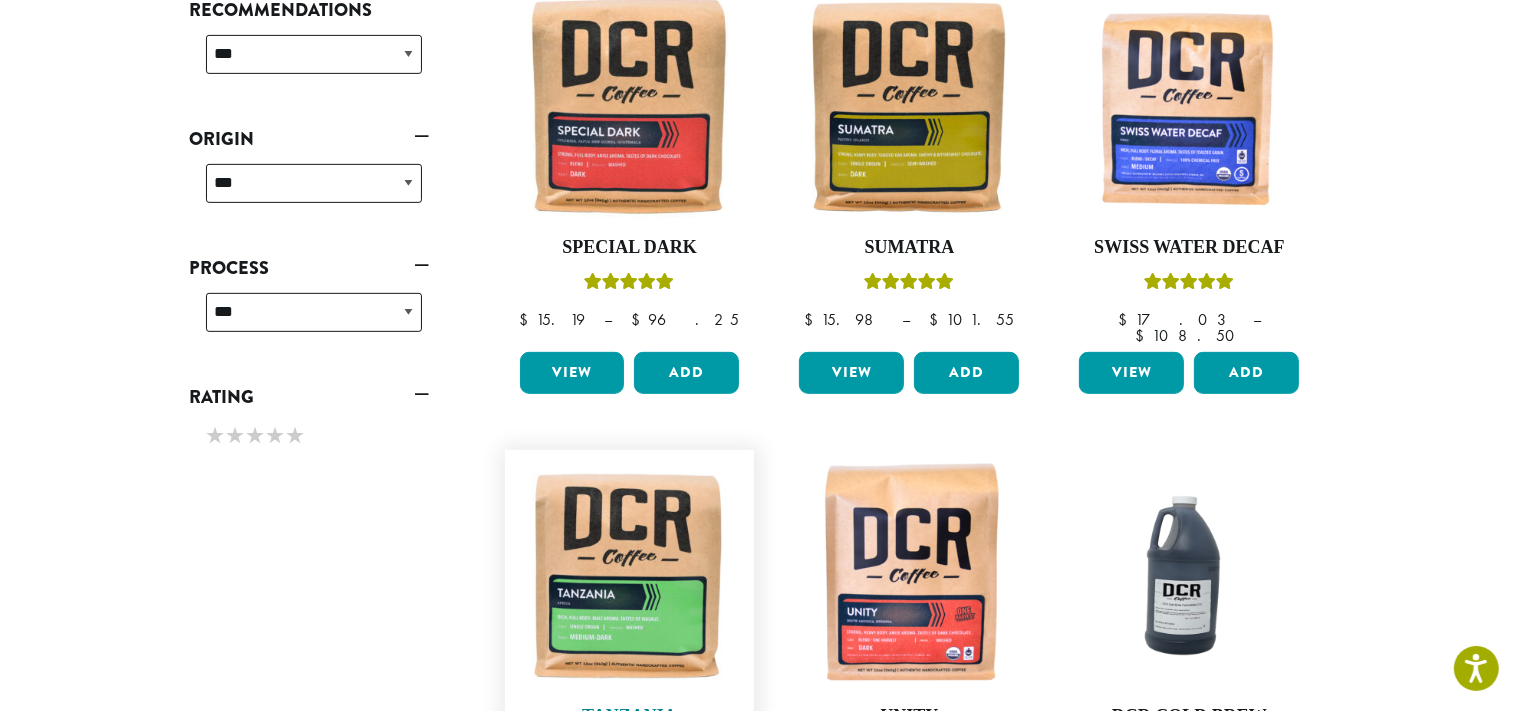 scroll, scrollTop: 1003, scrollLeft: 0, axis: vertical 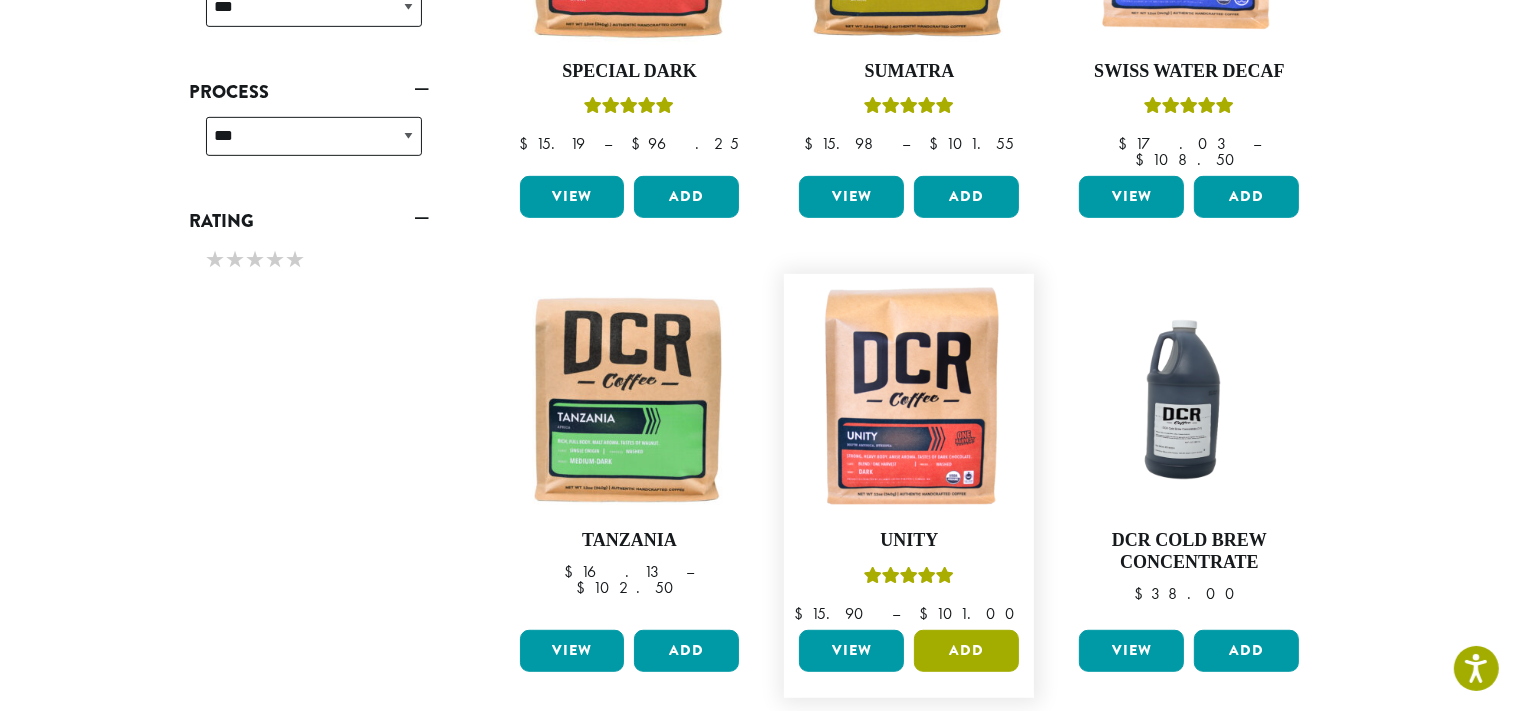 click on "Add" at bounding box center [966, 651] 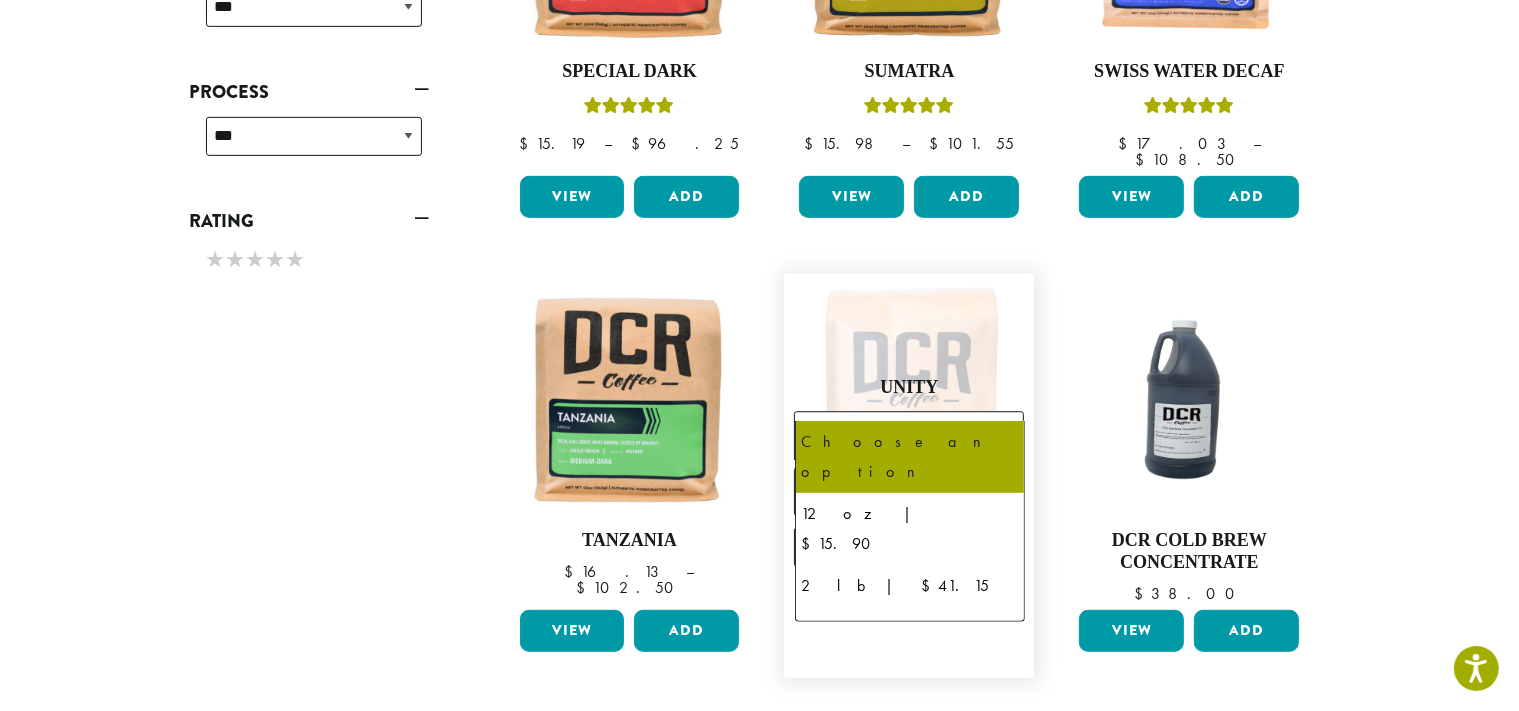 click 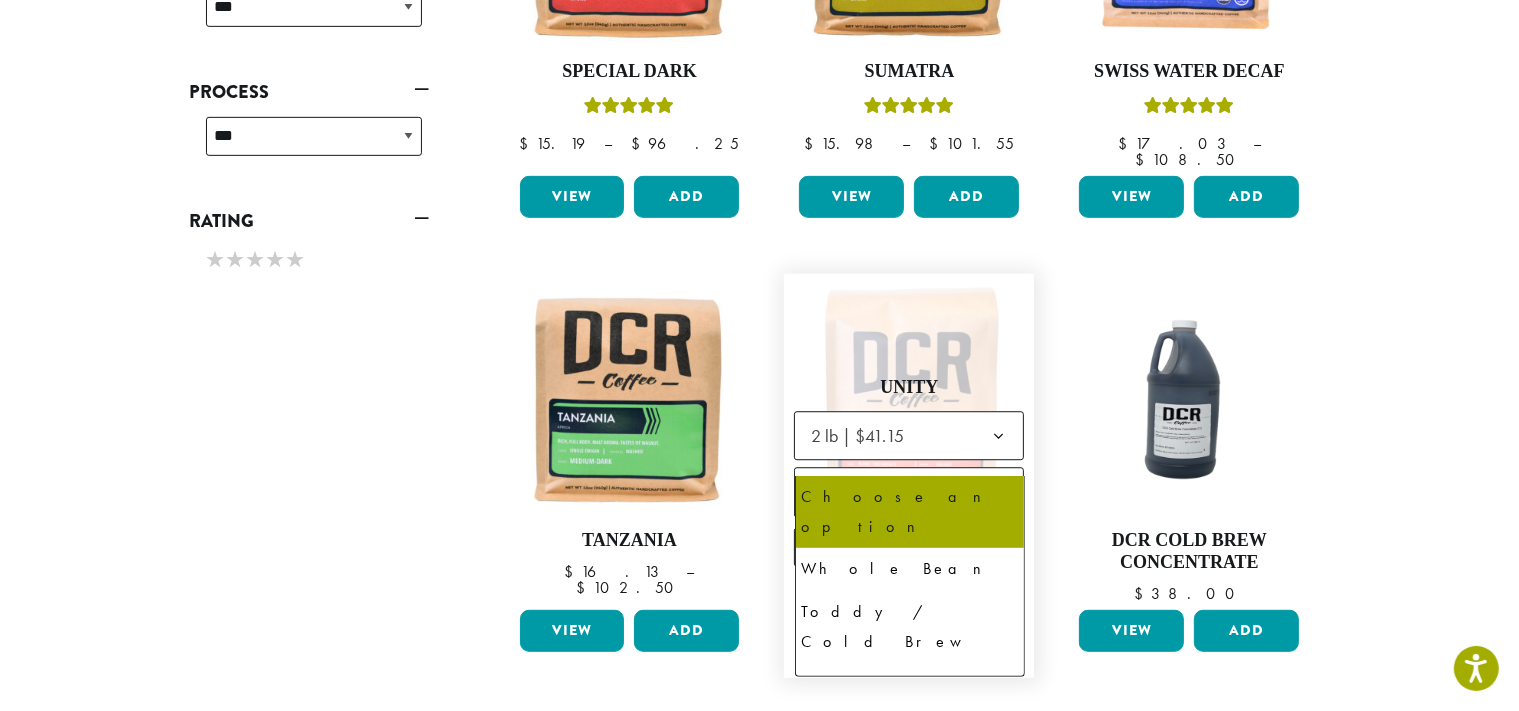 click 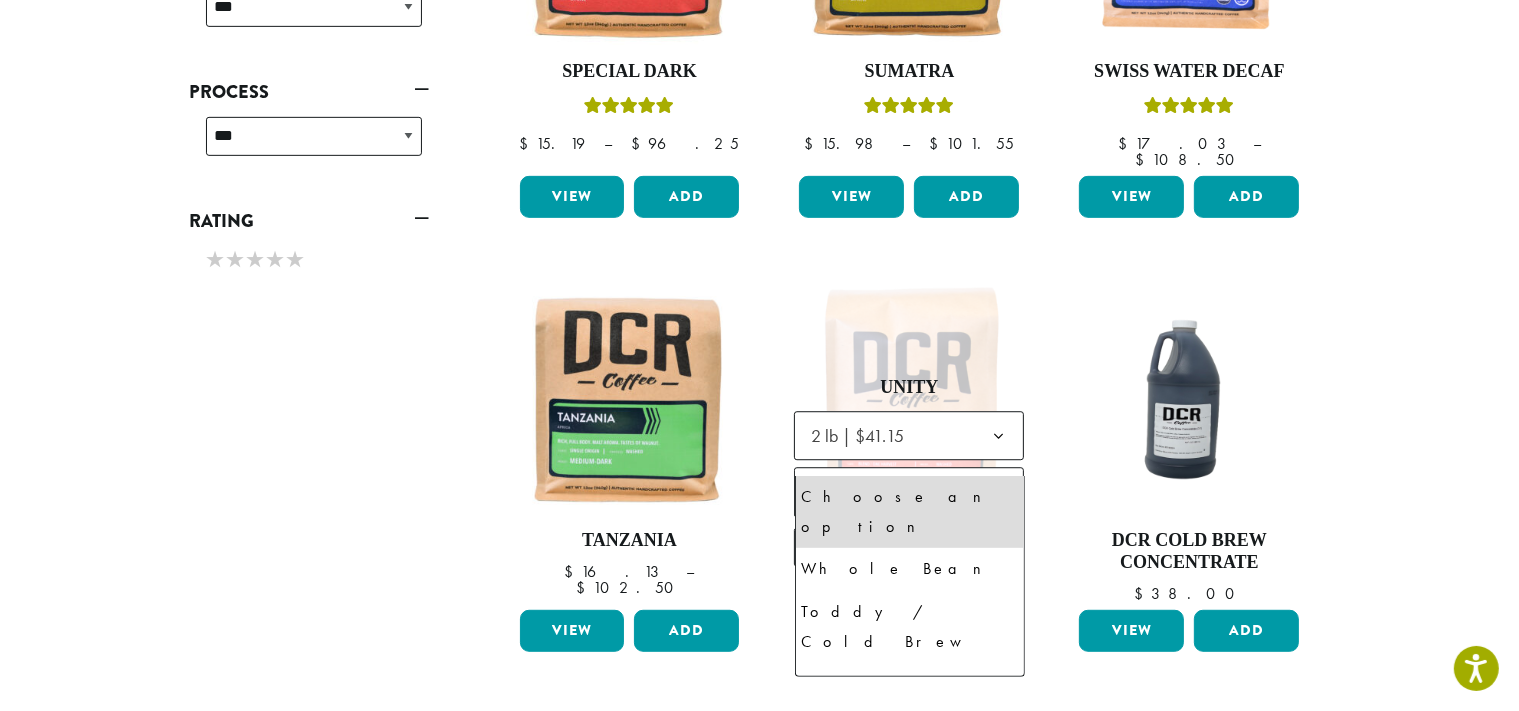 scroll, scrollTop: 62, scrollLeft: 0, axis: vertical 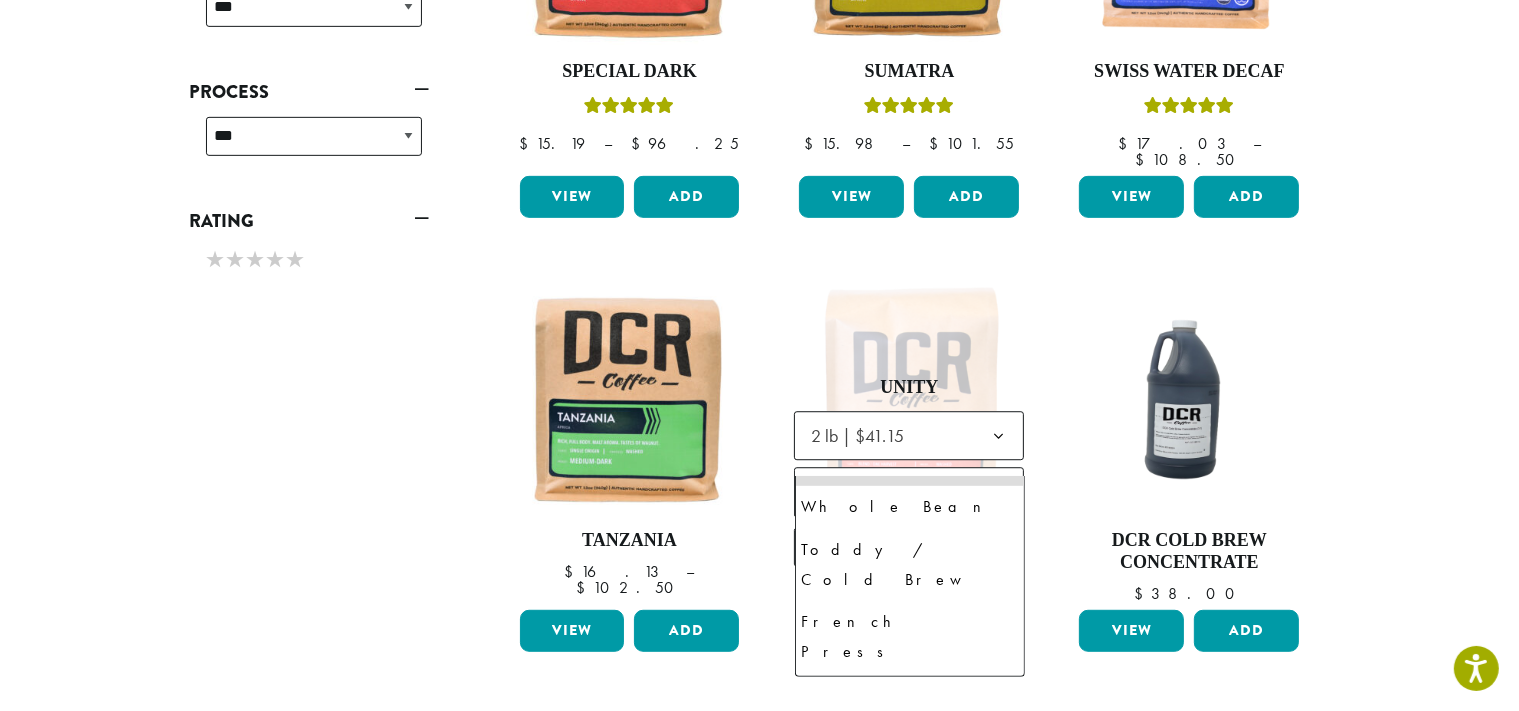 select on "**********" 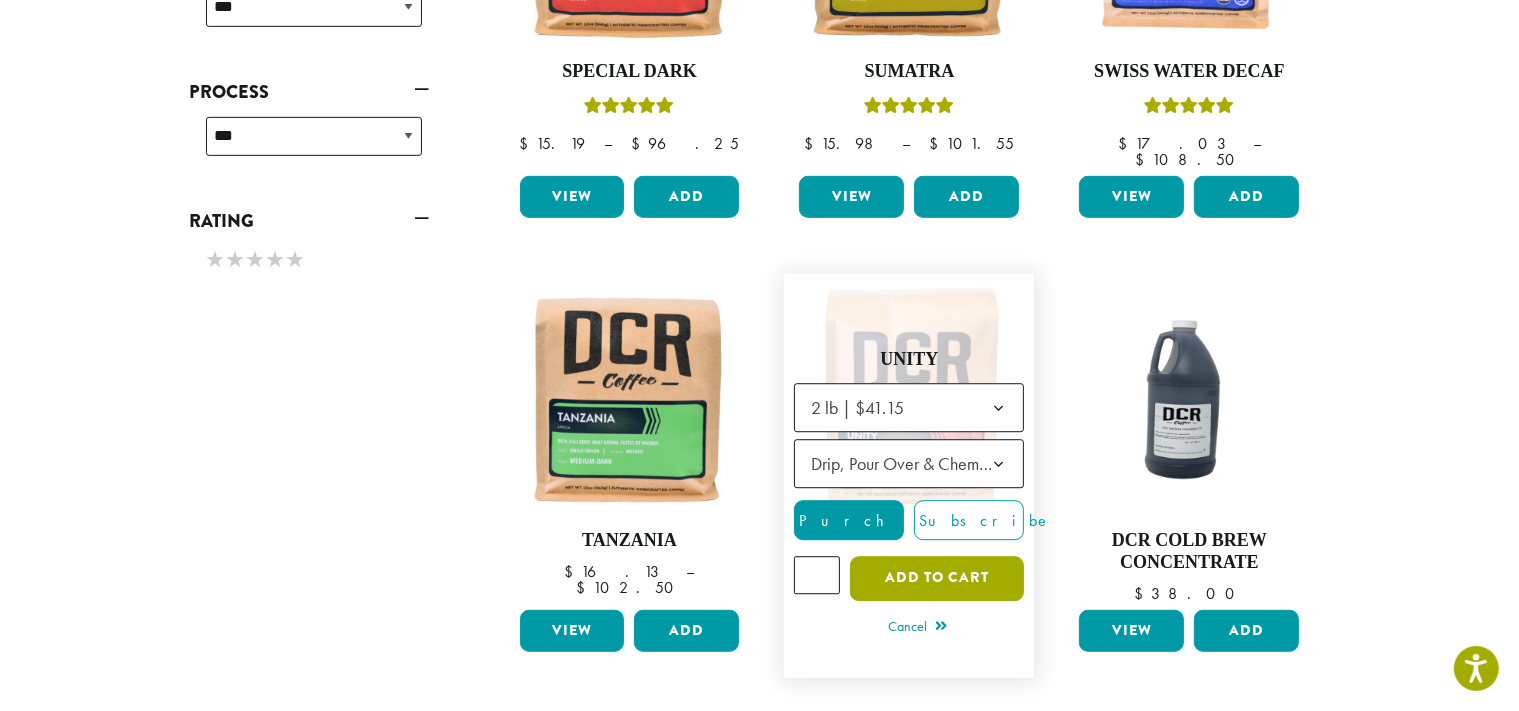 click on "Add to cart" 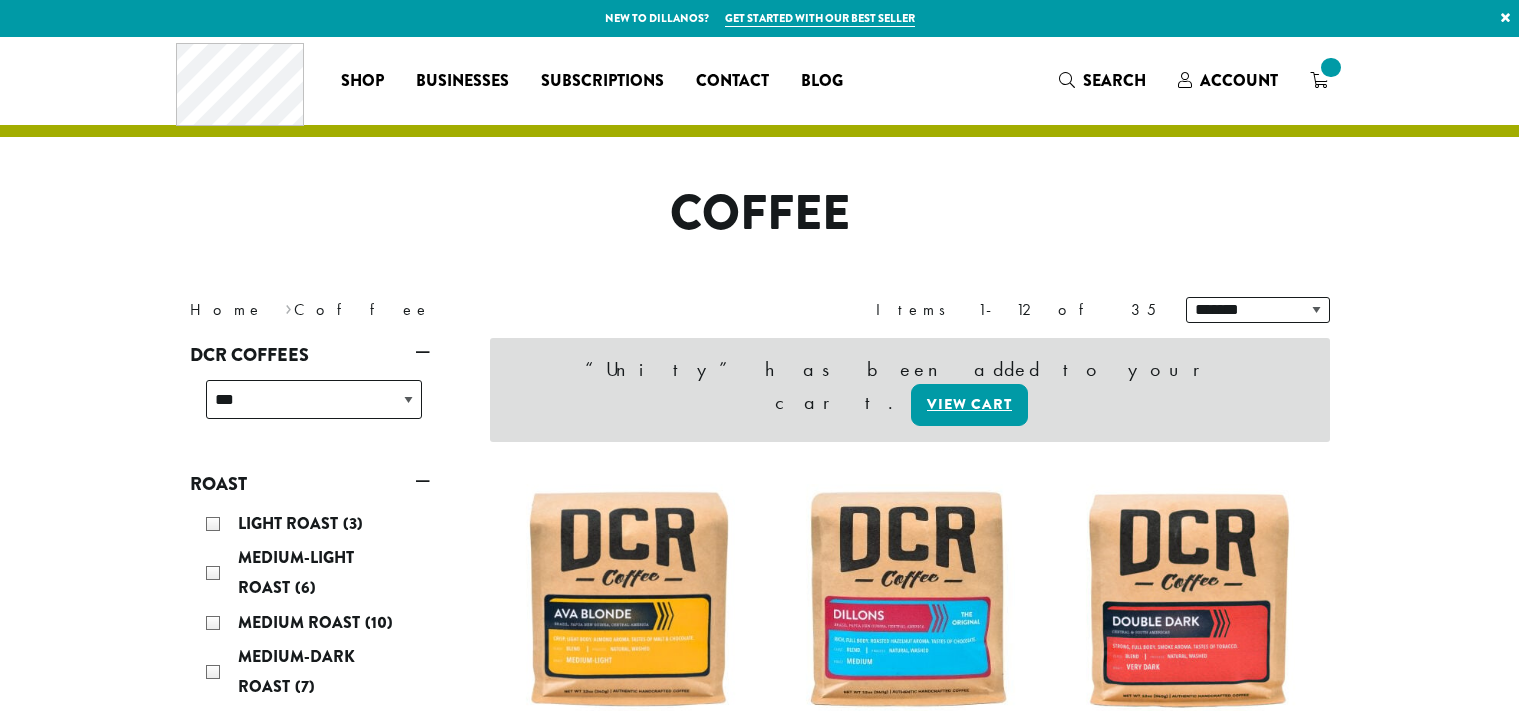 scroll, scrollTop: 0, scrollLeft: 0, axis: both 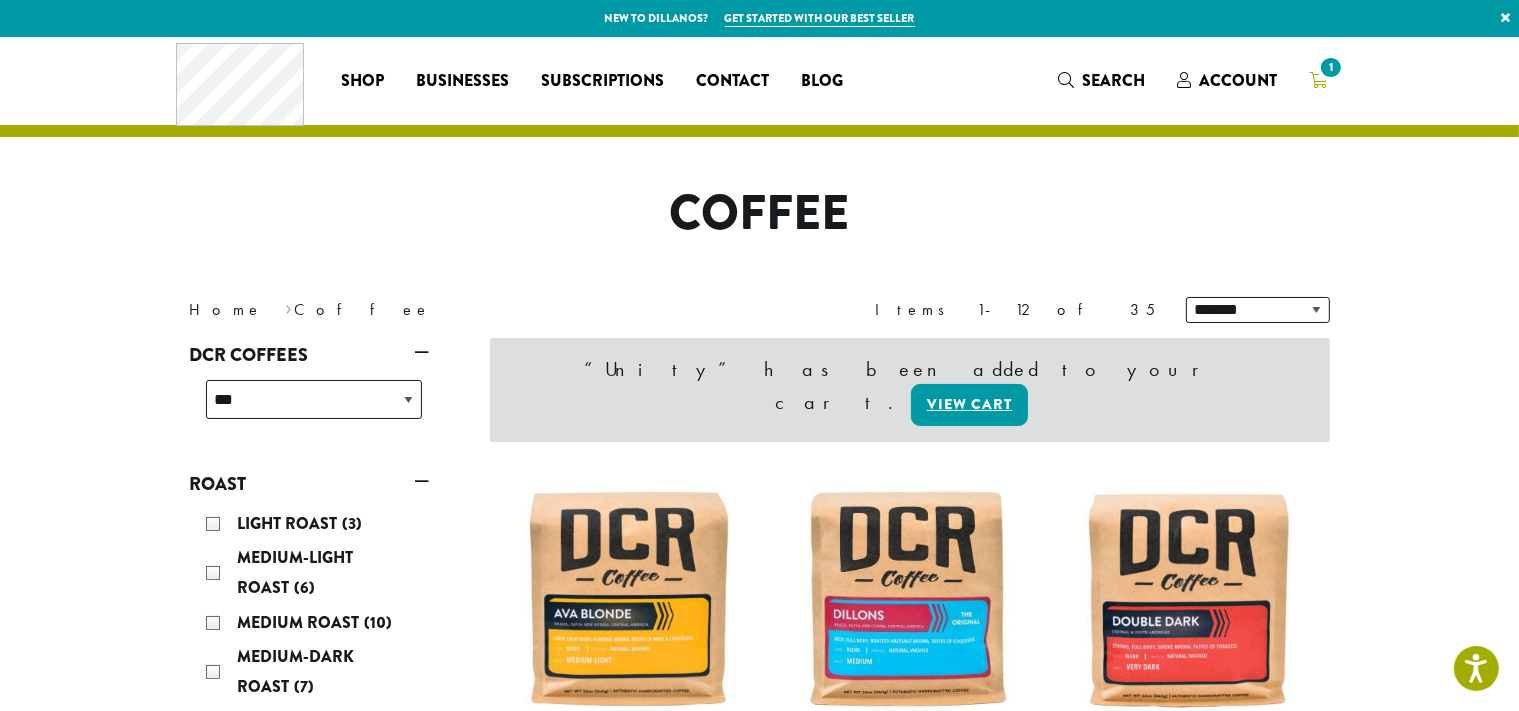click on "1" at bounding box center (1330, 67) 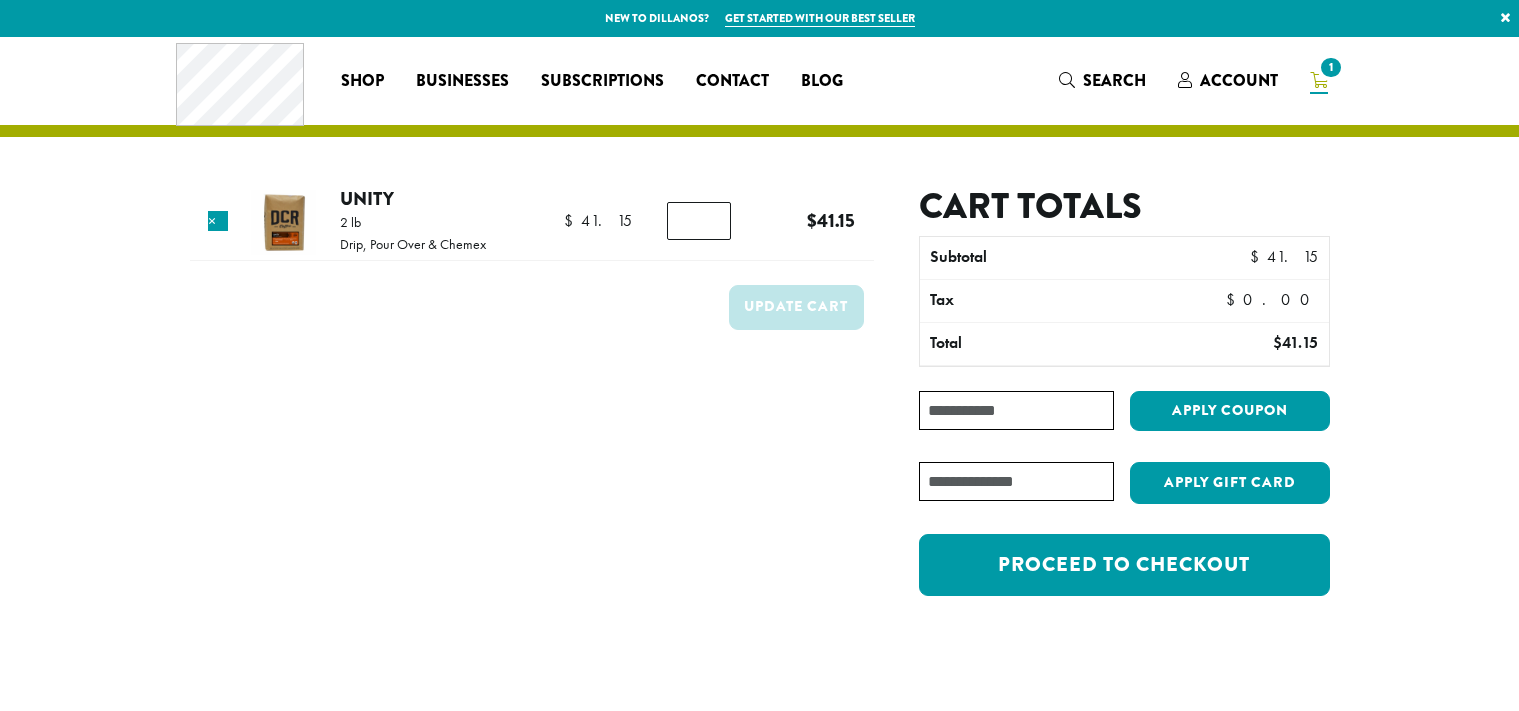scroll, scrollTop: 0, scrollLeft: 0, axis: both 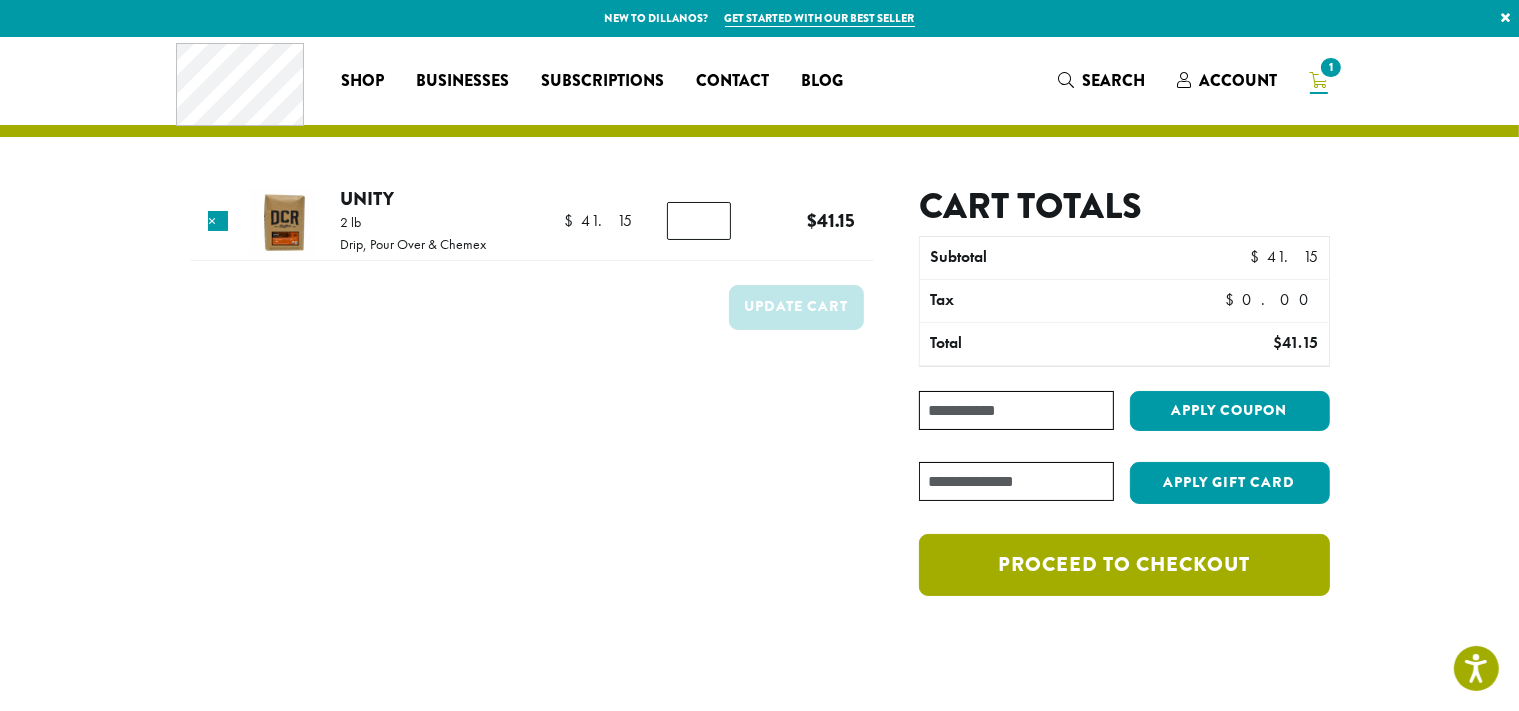 click on "Proceed to checkout" at bounding box center (1124, 565) 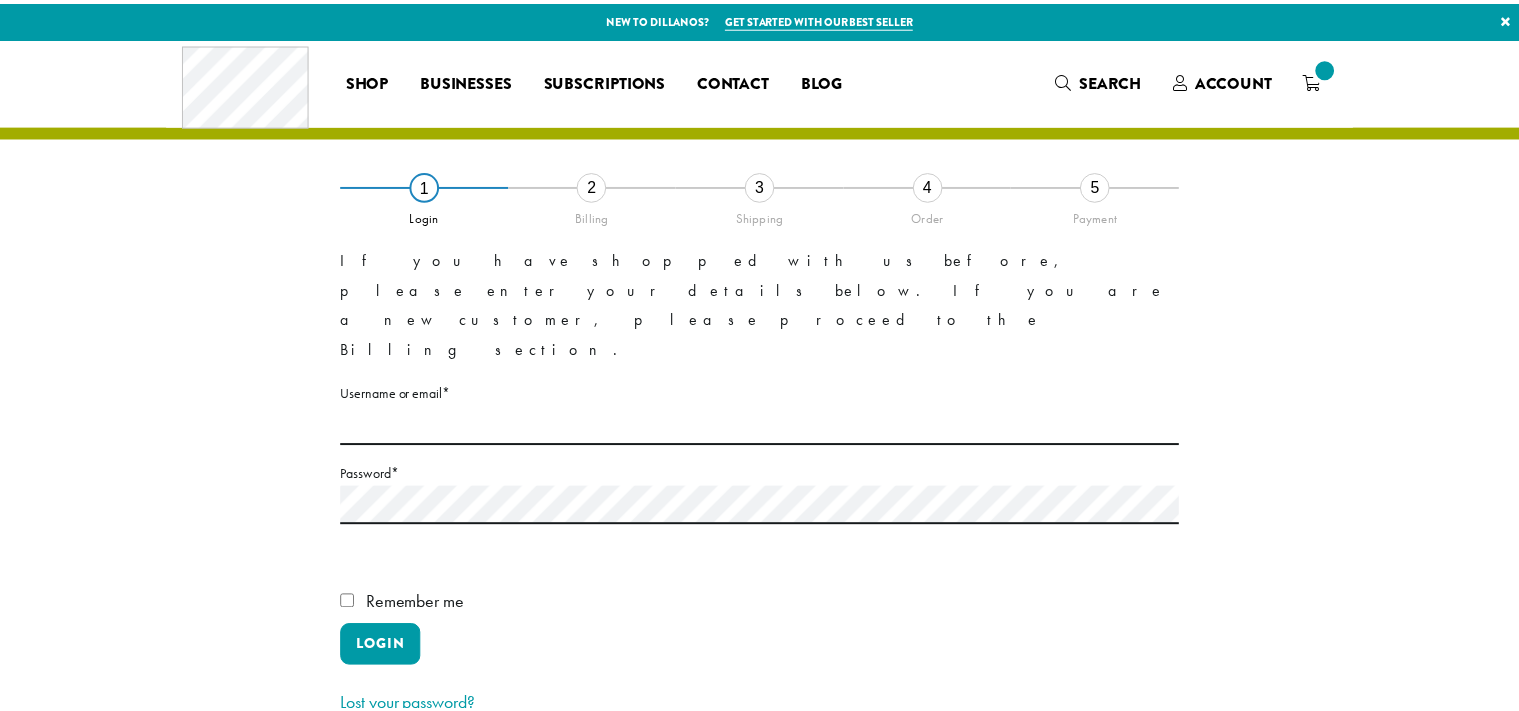 scroll, scrollTop: 0, scrollLeft: 0, axis: both 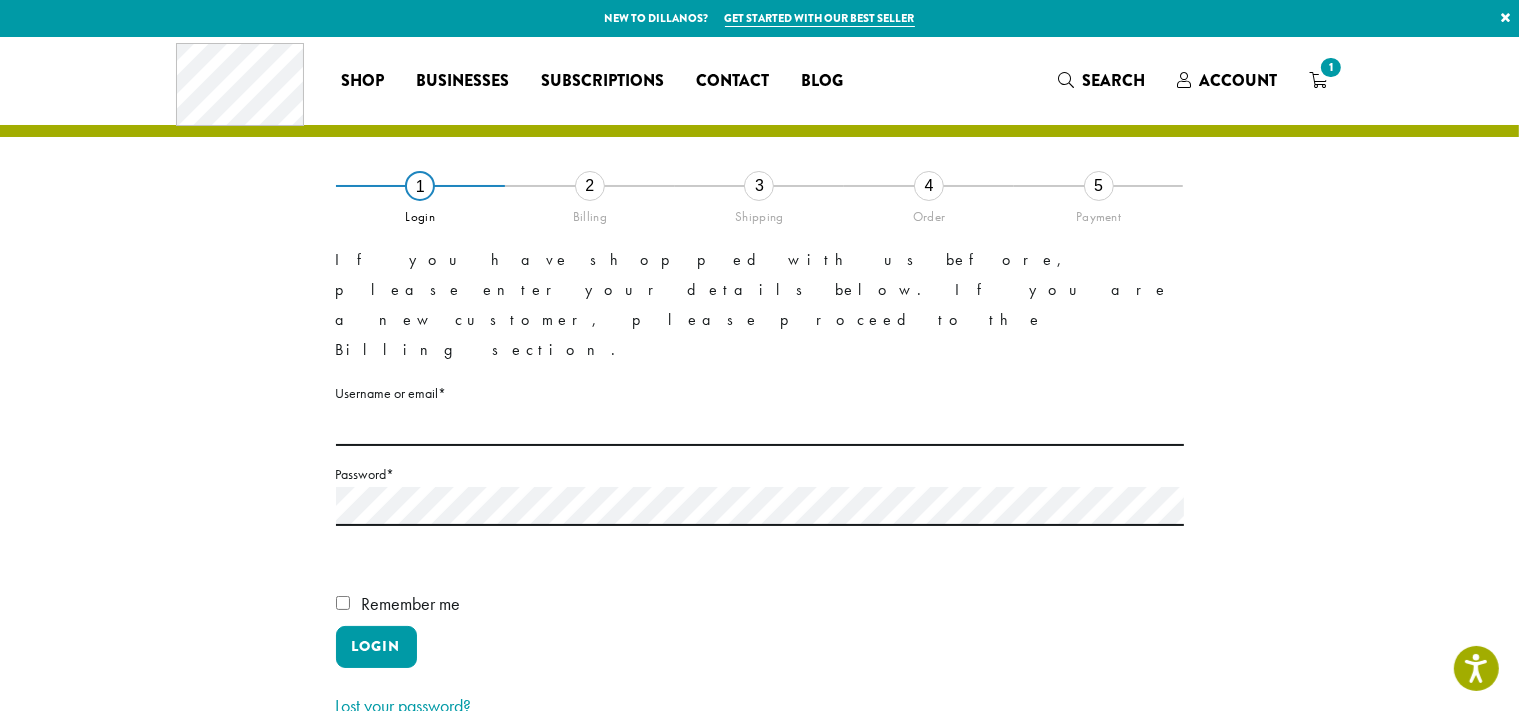 click on "Skip Login" at bounding box center [858, 776] 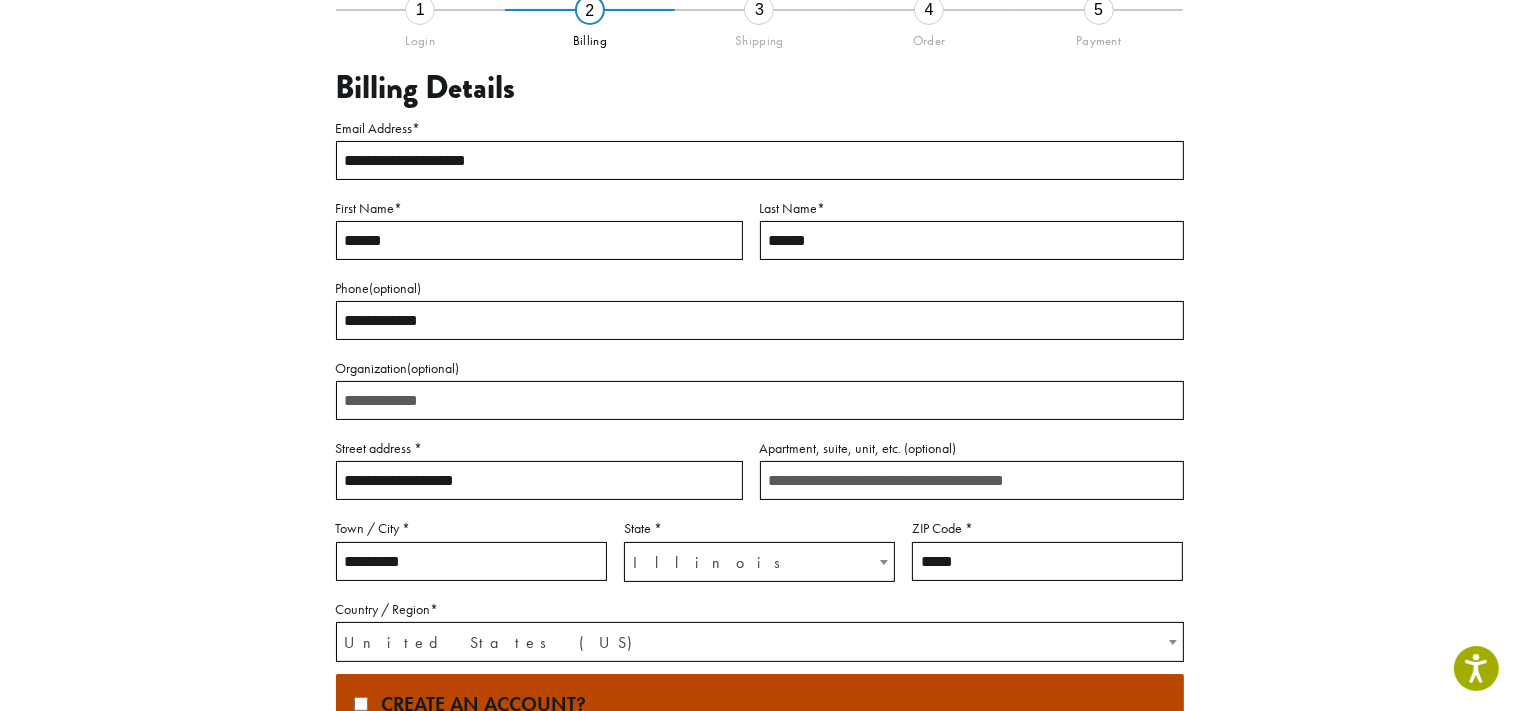 scroll, scrollTop: 352, scrollLeft: 0, axis: vertical 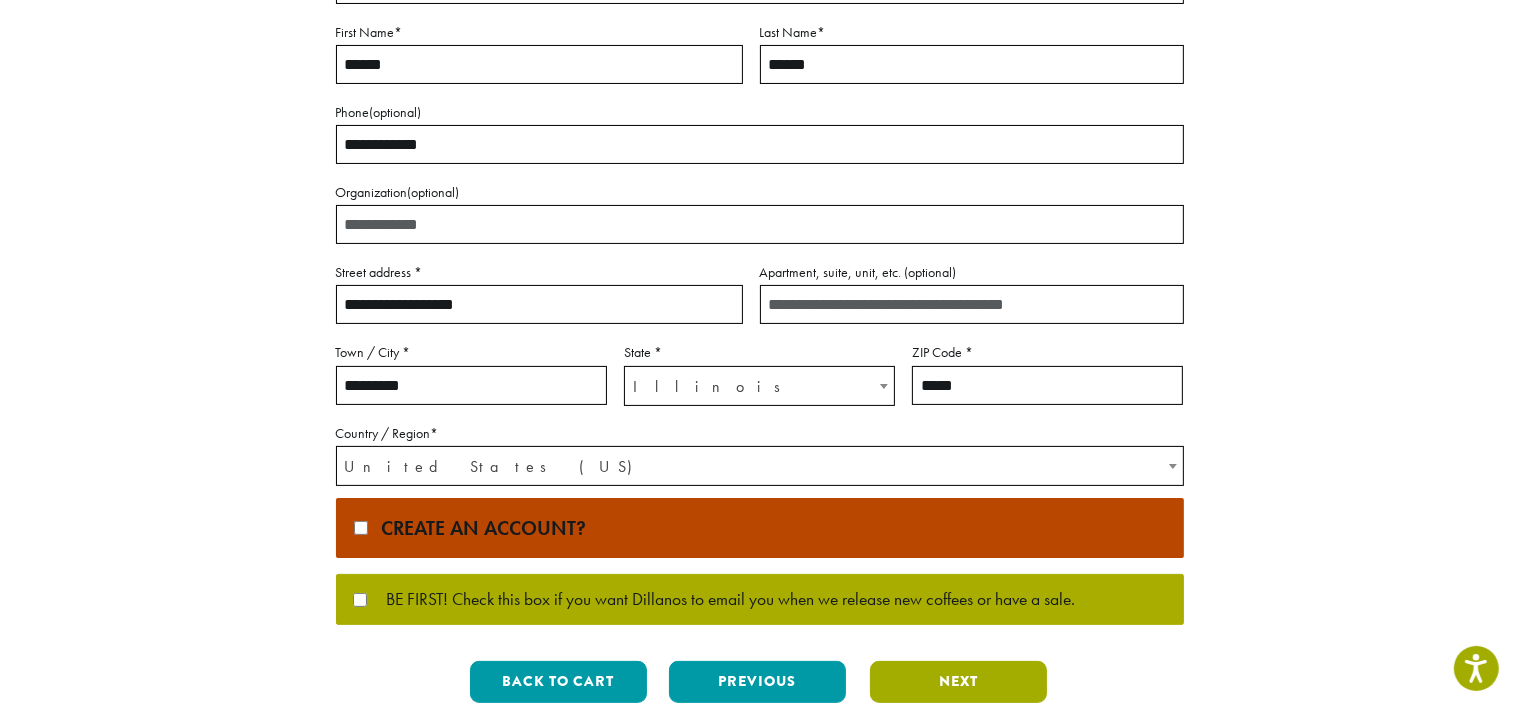 click on "Next" at bounding box center [958, 682] 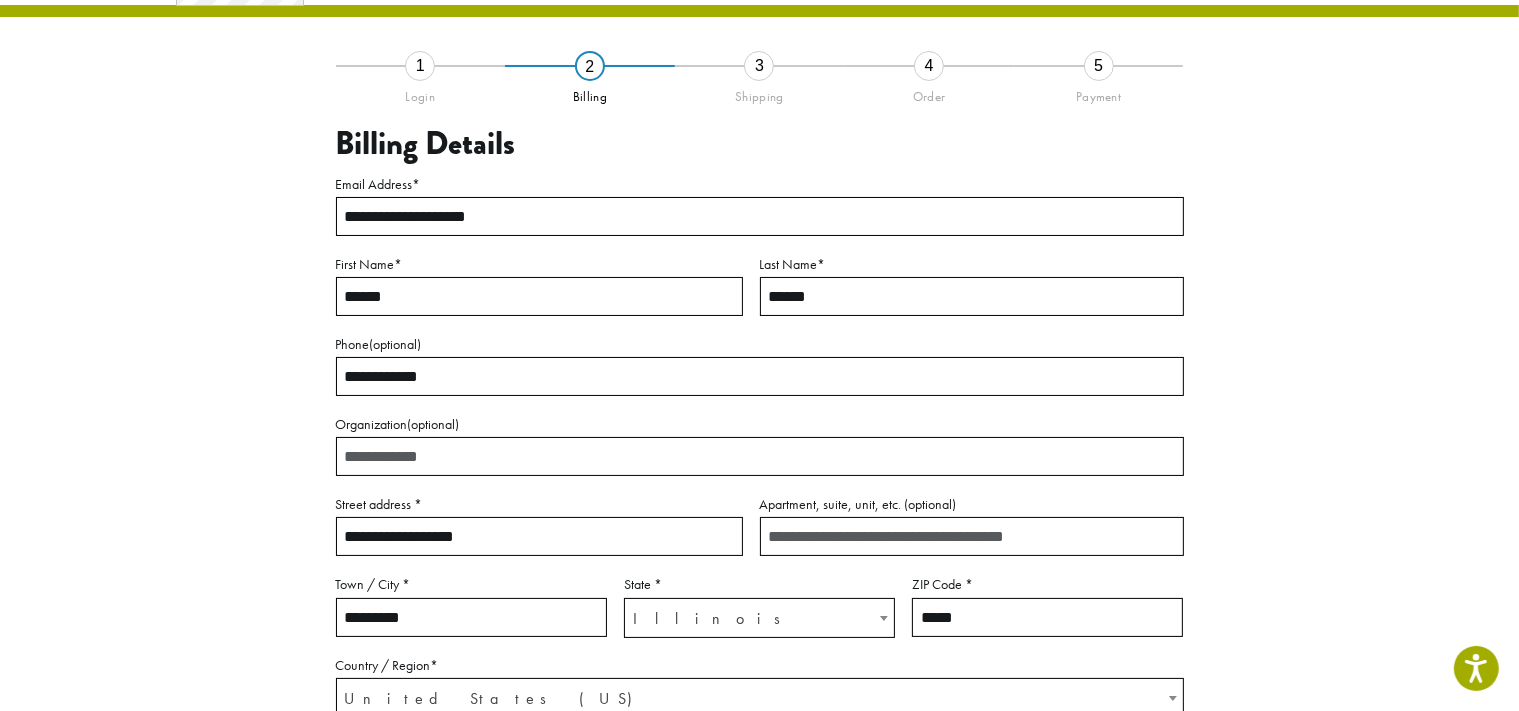 scroll, scrollTop: 114, scrollLeft: 0, axis: vertical 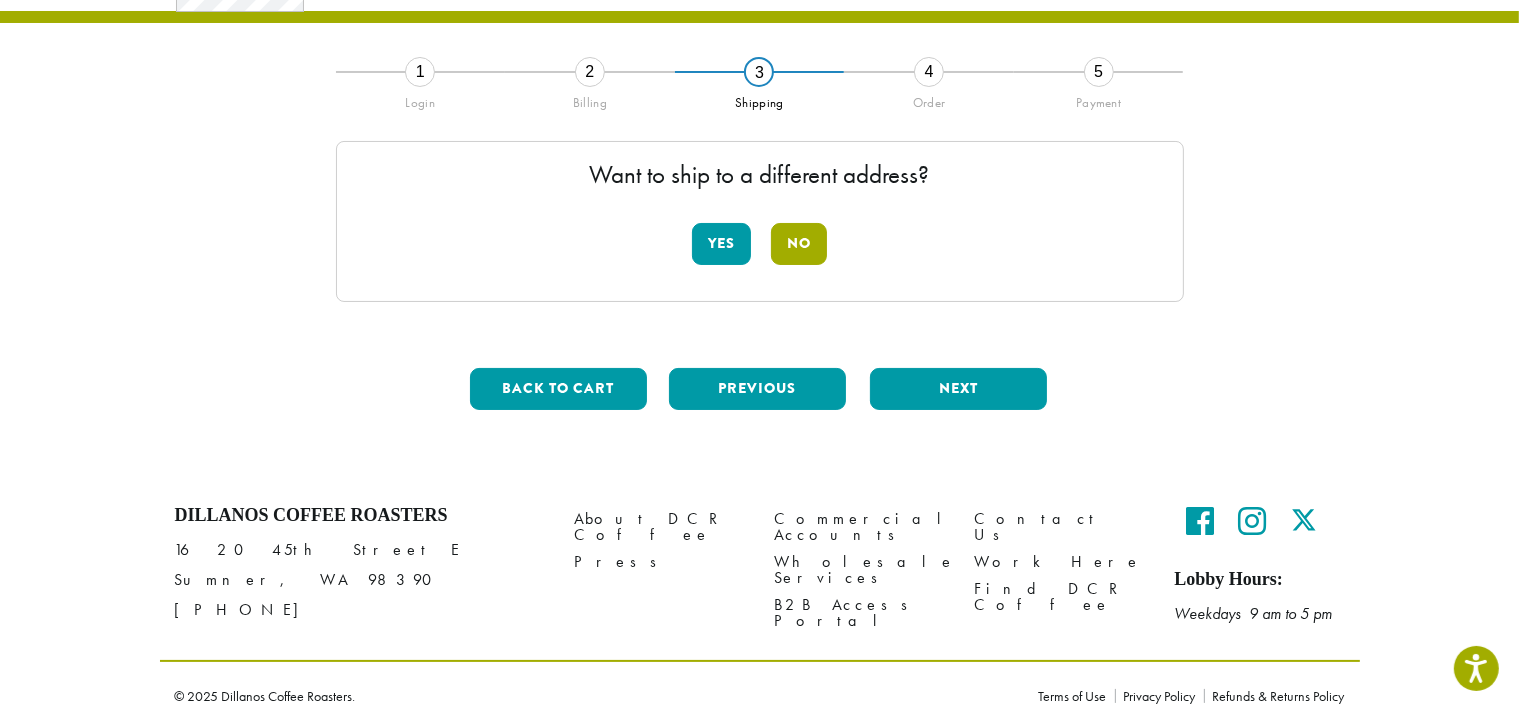 click on "No" at bounding box center [799, 244] 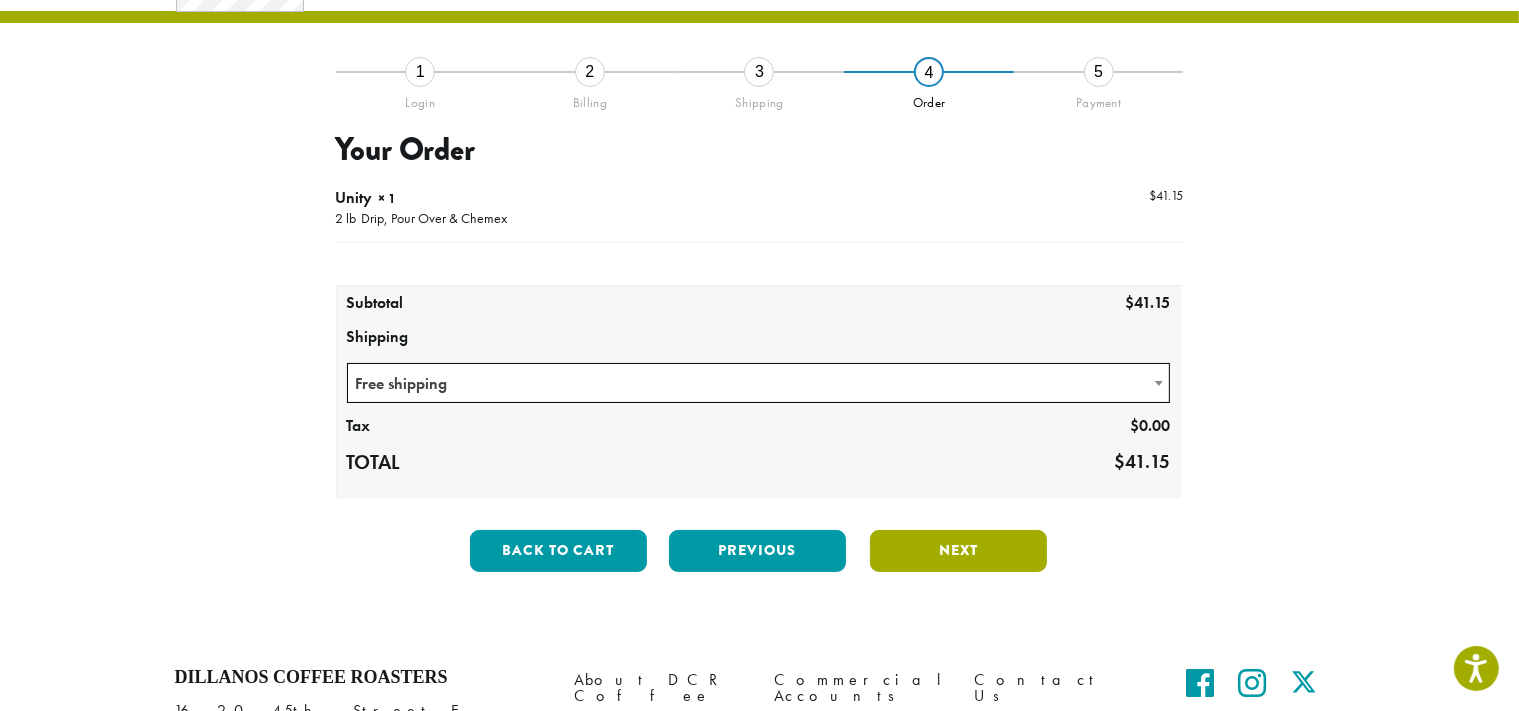 click on "Next" at bounding box center (958, 551) 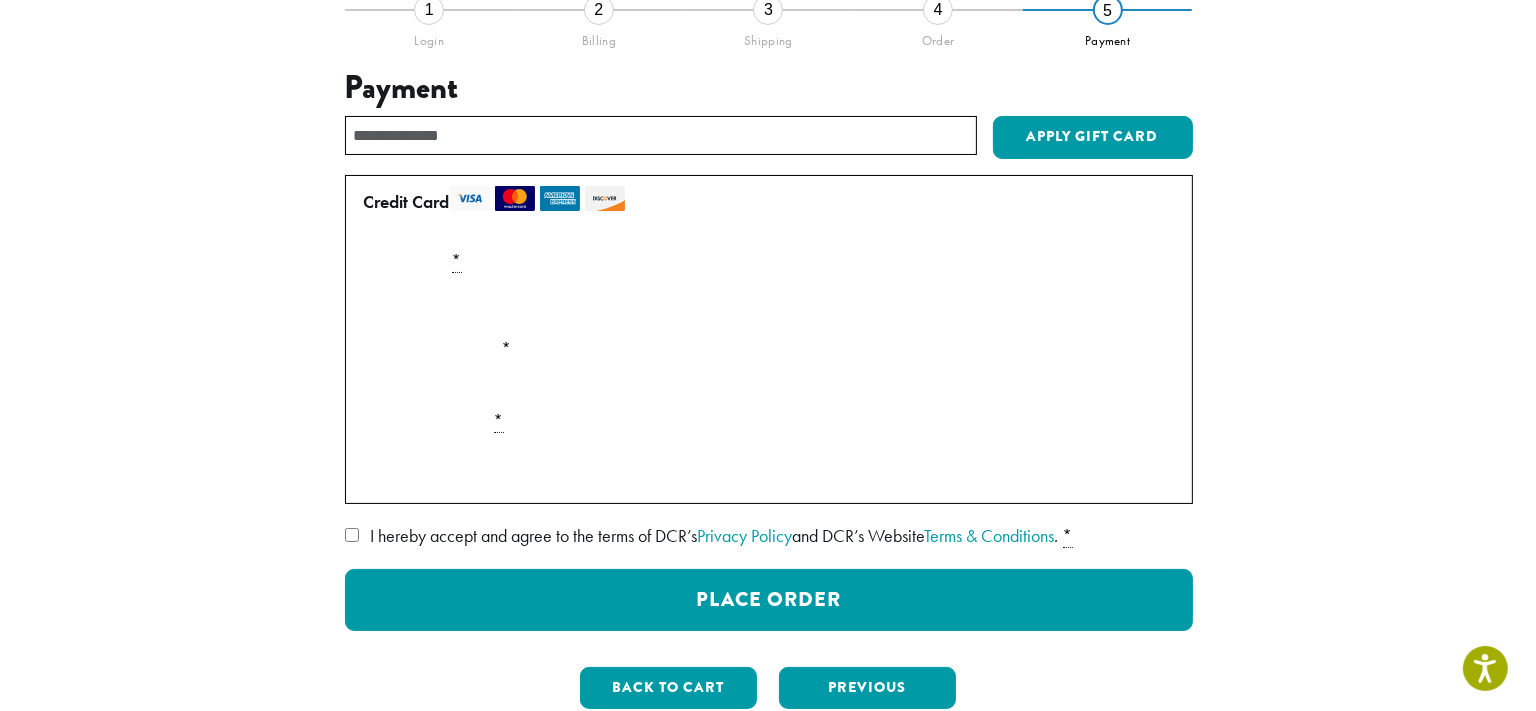 scroll, scrollTop: 492, scrollLeft: 0, axis: vertical 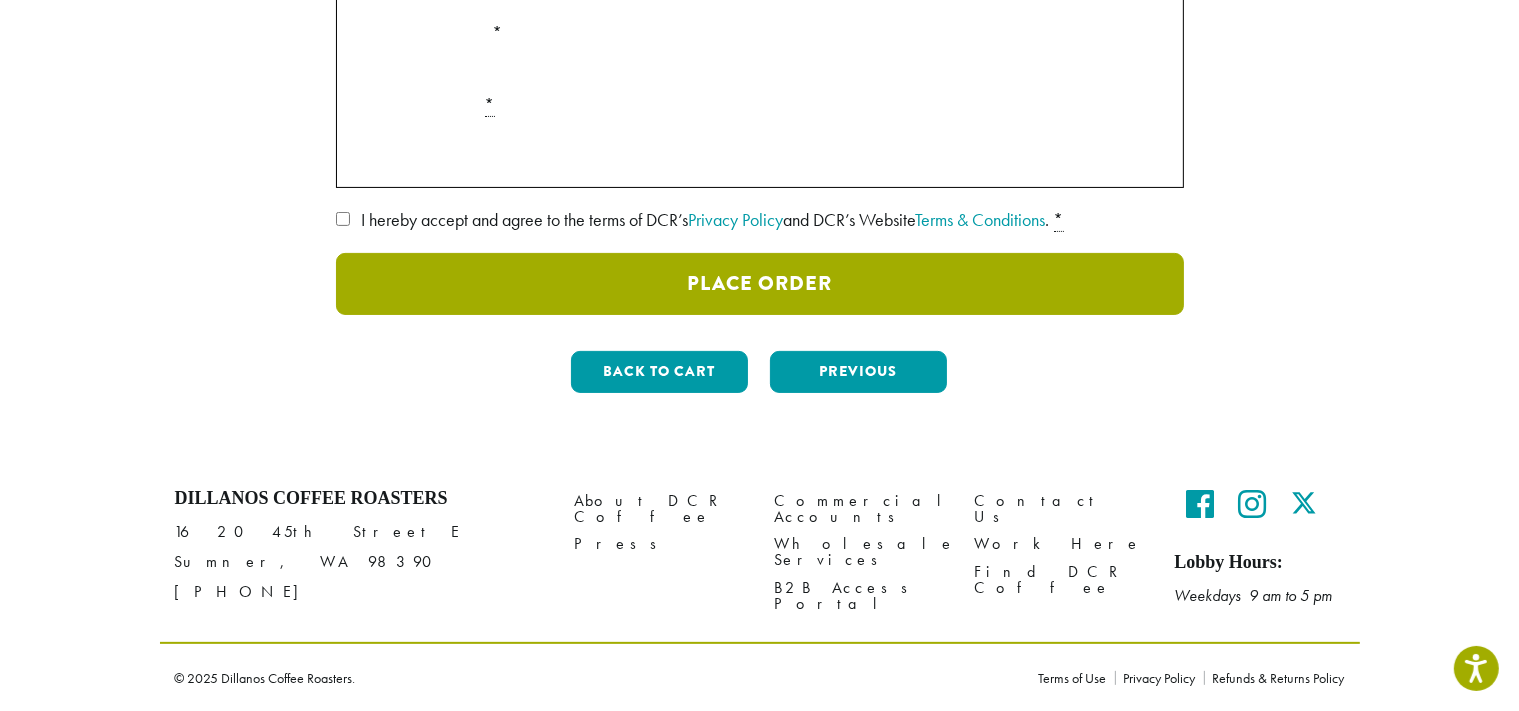 click on "Place Order" at bounding box center (760, 284) 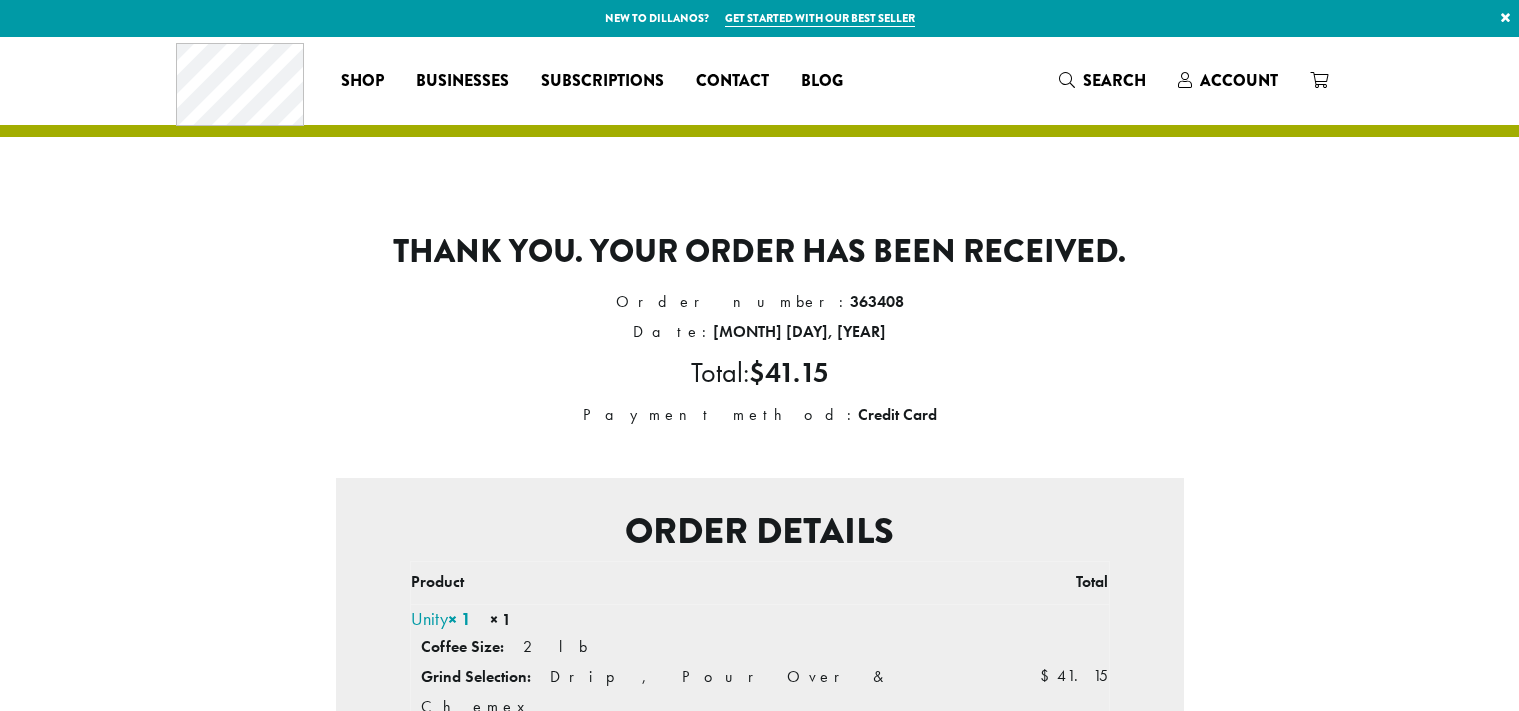 scroll, scrollTop: 0, scrollLeft: 0, axis: both 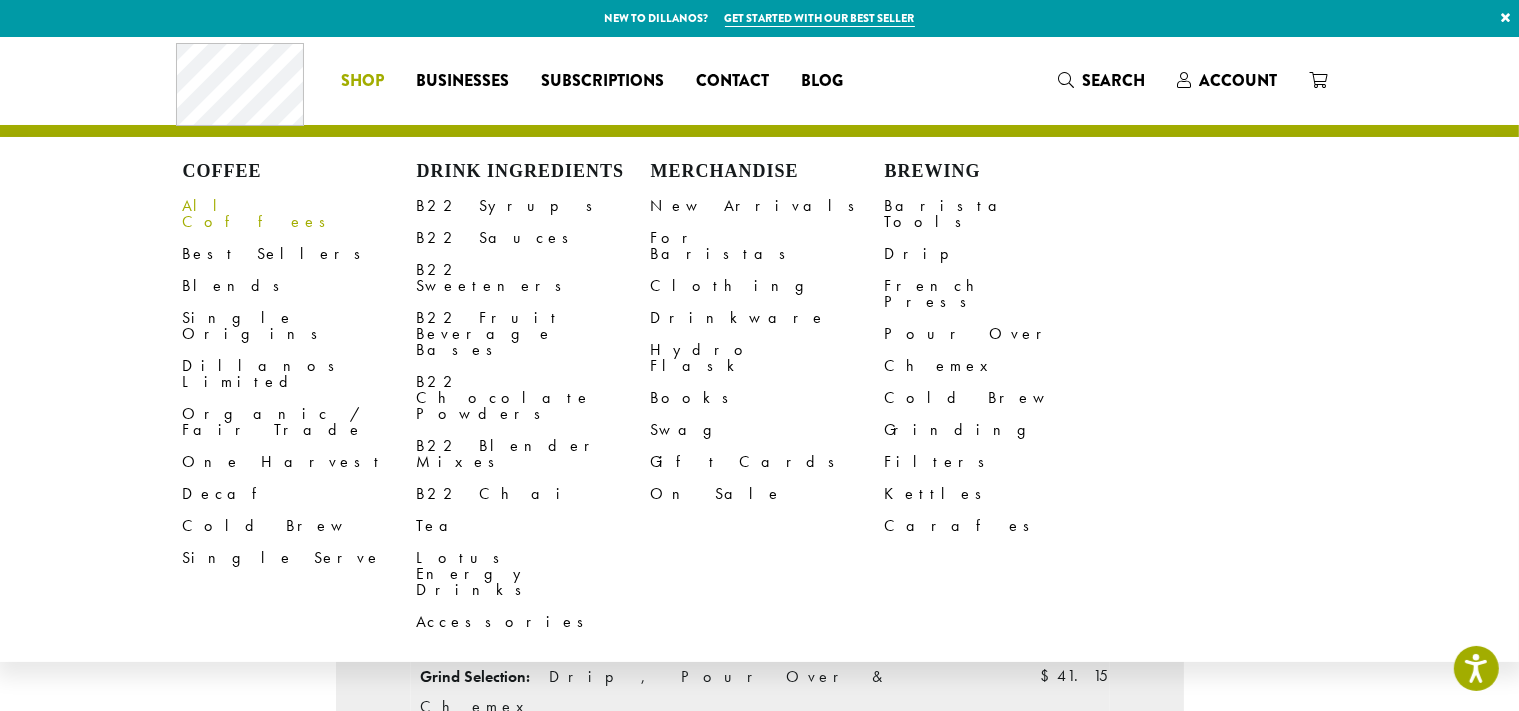 click on "All Coffees" at bounding box center (300, 214) 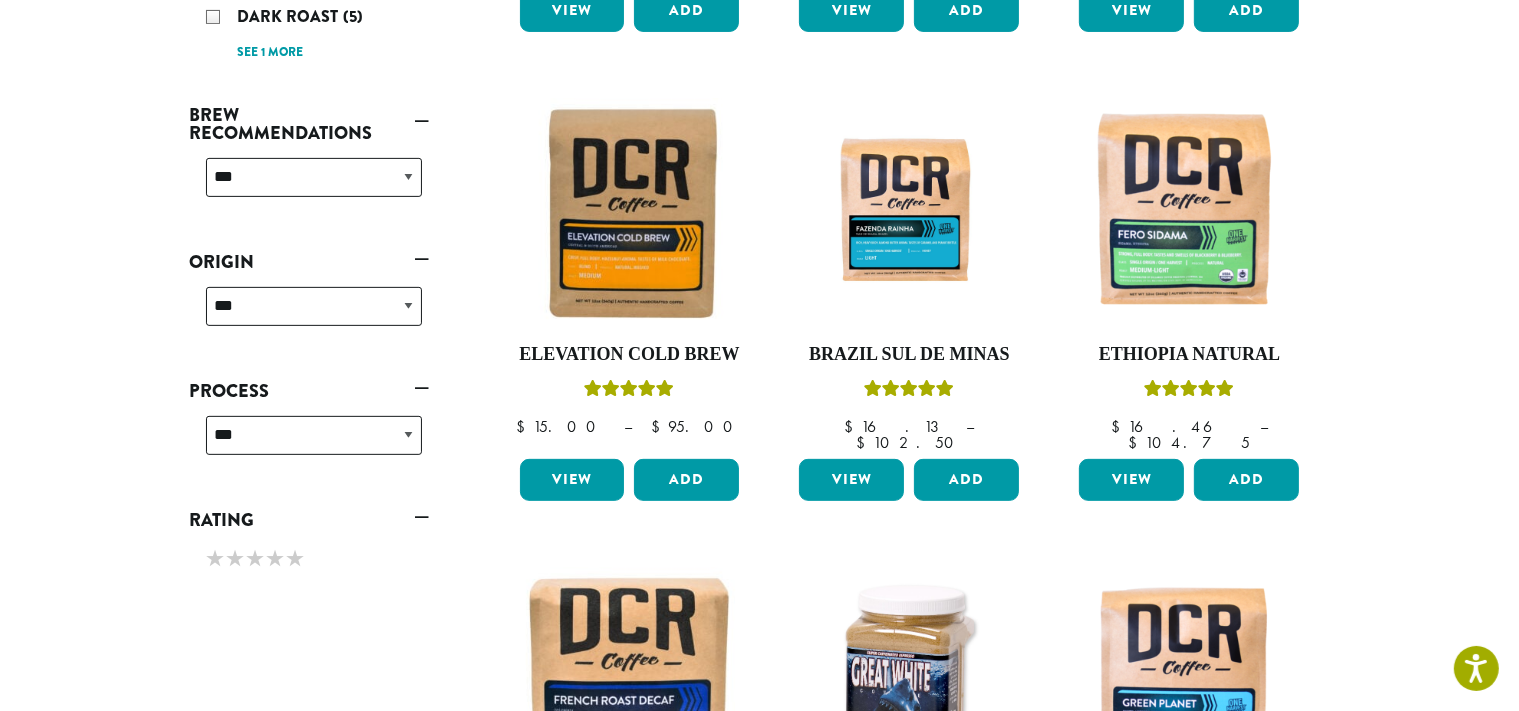scroll, scrollTop: 880, scrollLeft: 0, axis: vertical 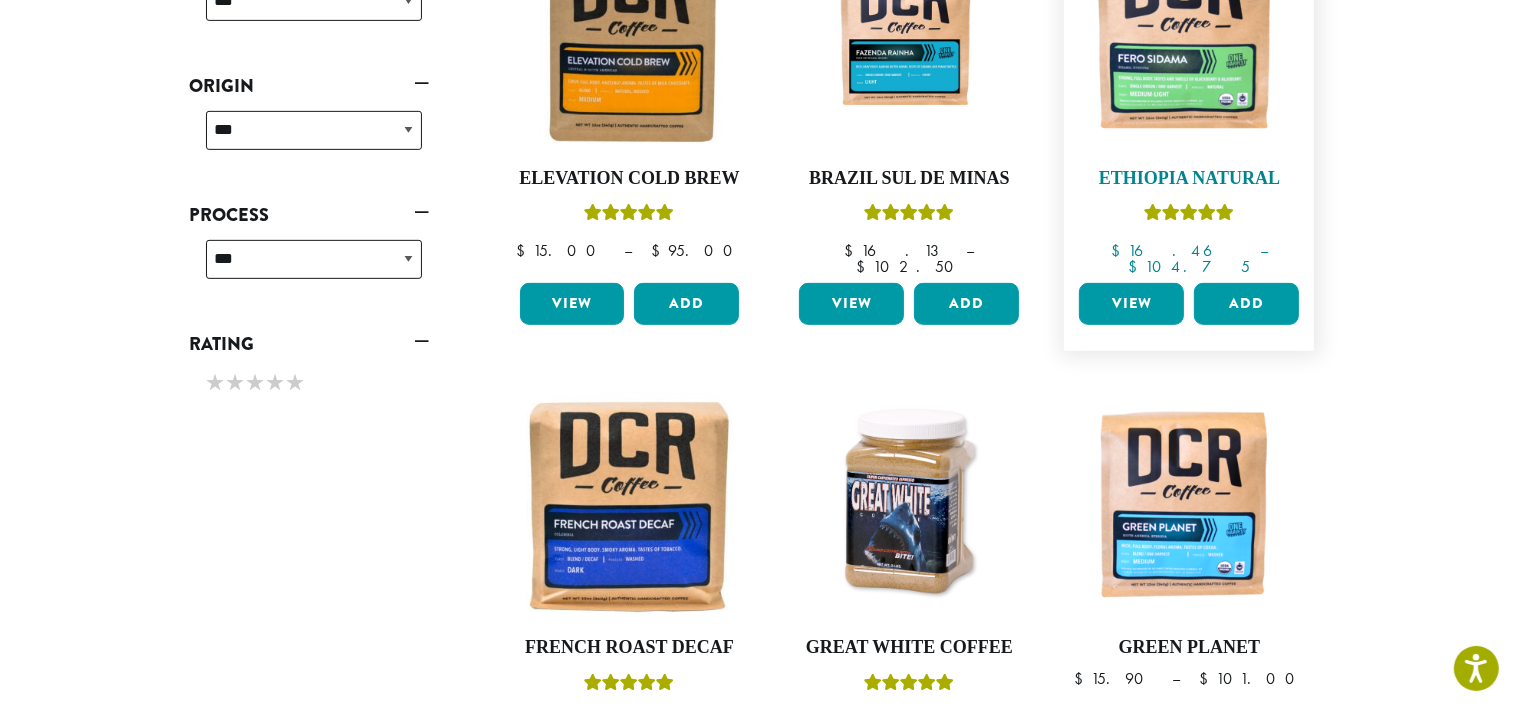 click at bounding box center [1189, 37] 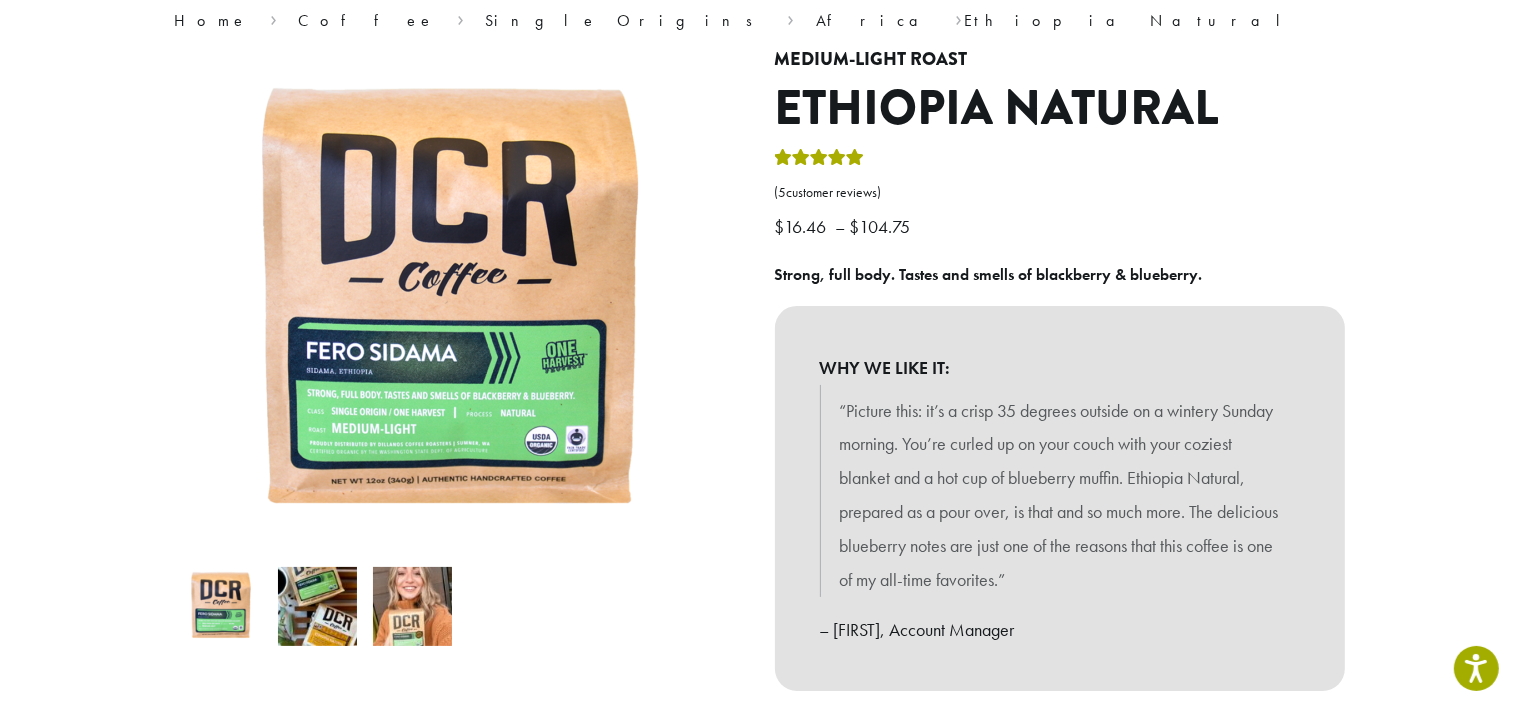 scroll, scrollTop: 352, scrollLeft: 0, axis: vertical 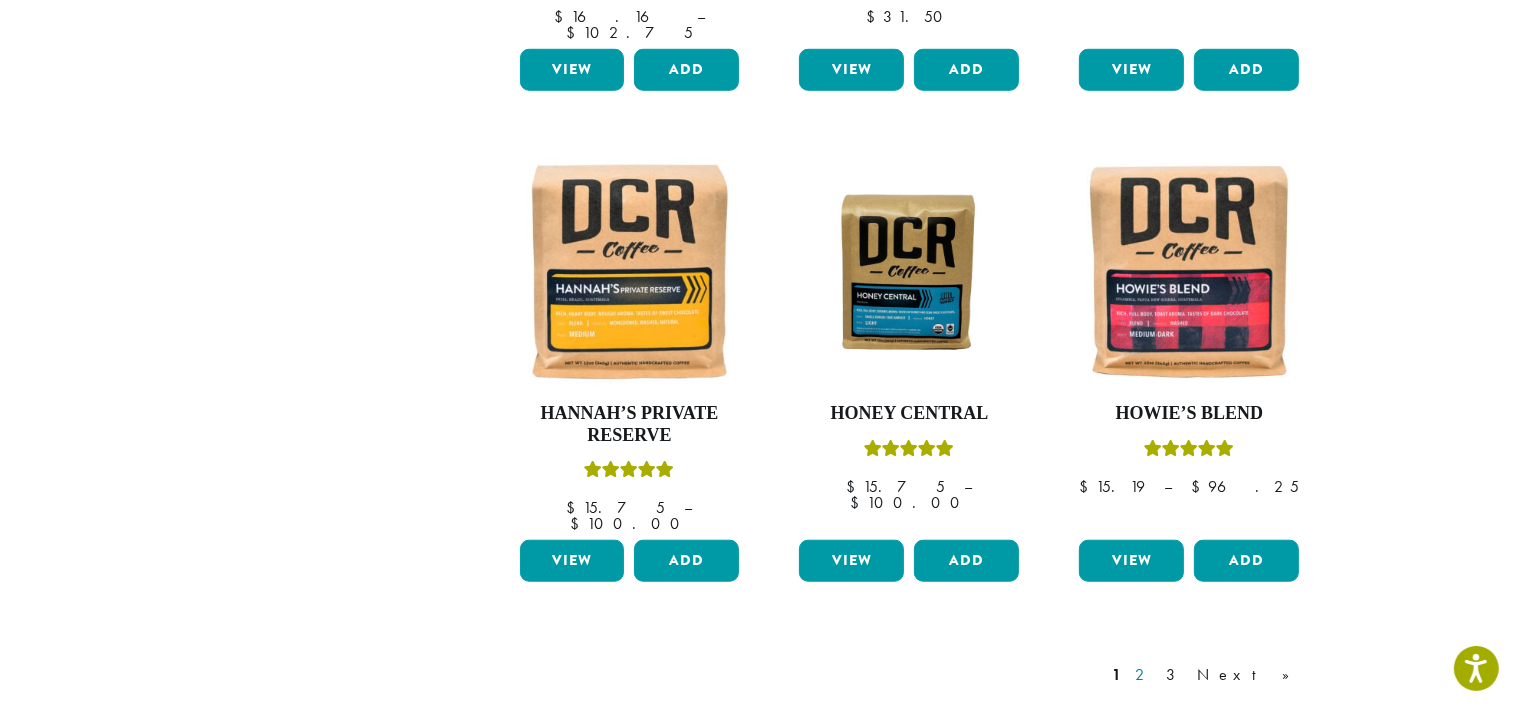 click on "2" at bounding box center [1144, 675] 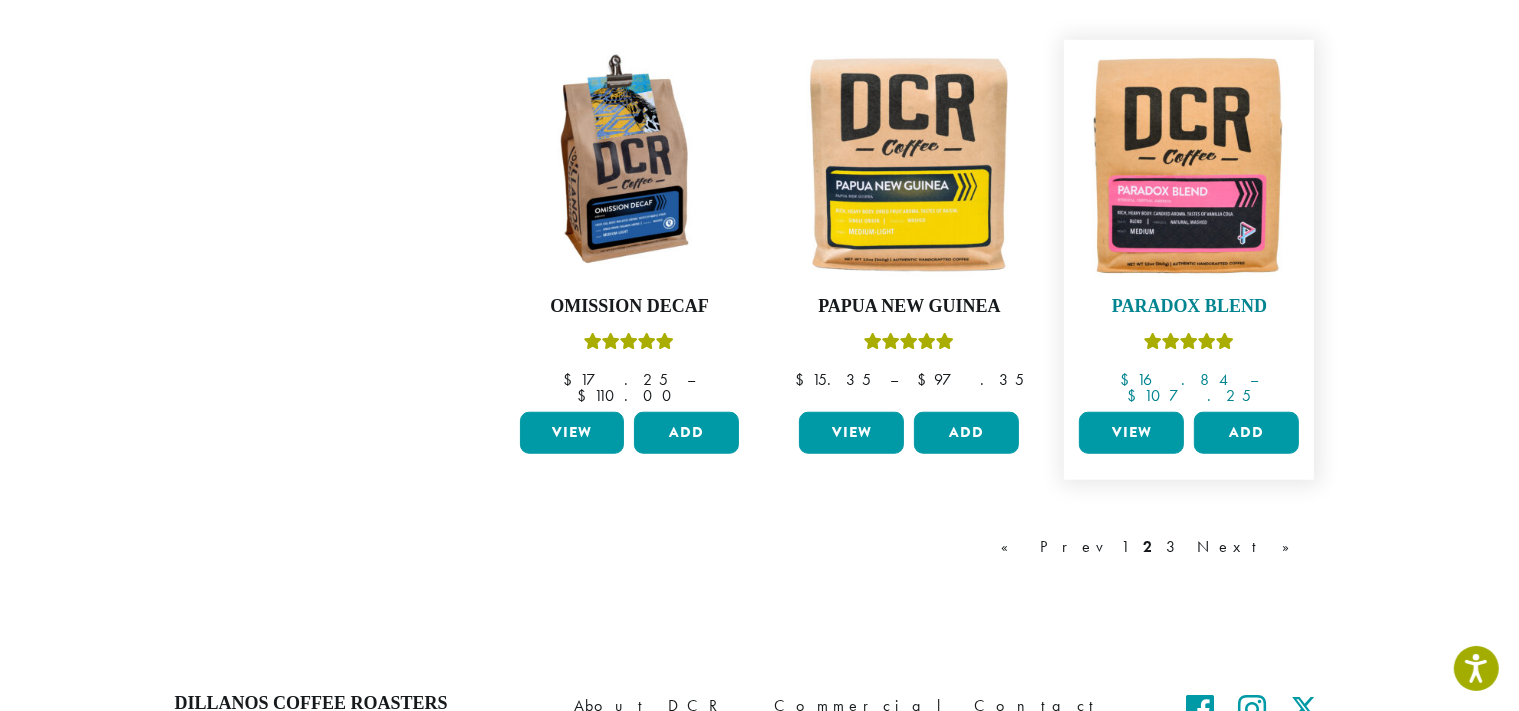 scroll, scrollTop: 1847, scrollLeft: 0, axis: vertical 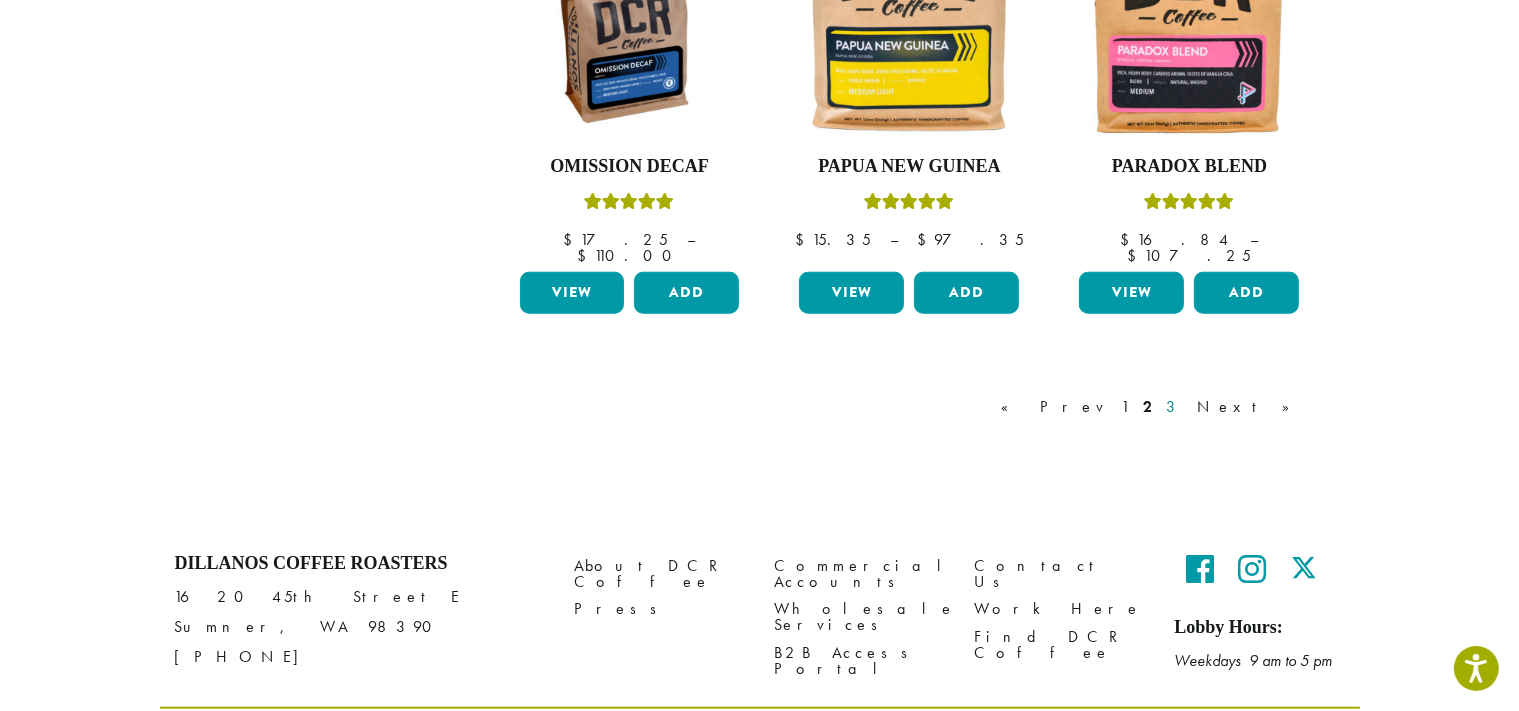 click on "3" at bounding box center (1175, 407) 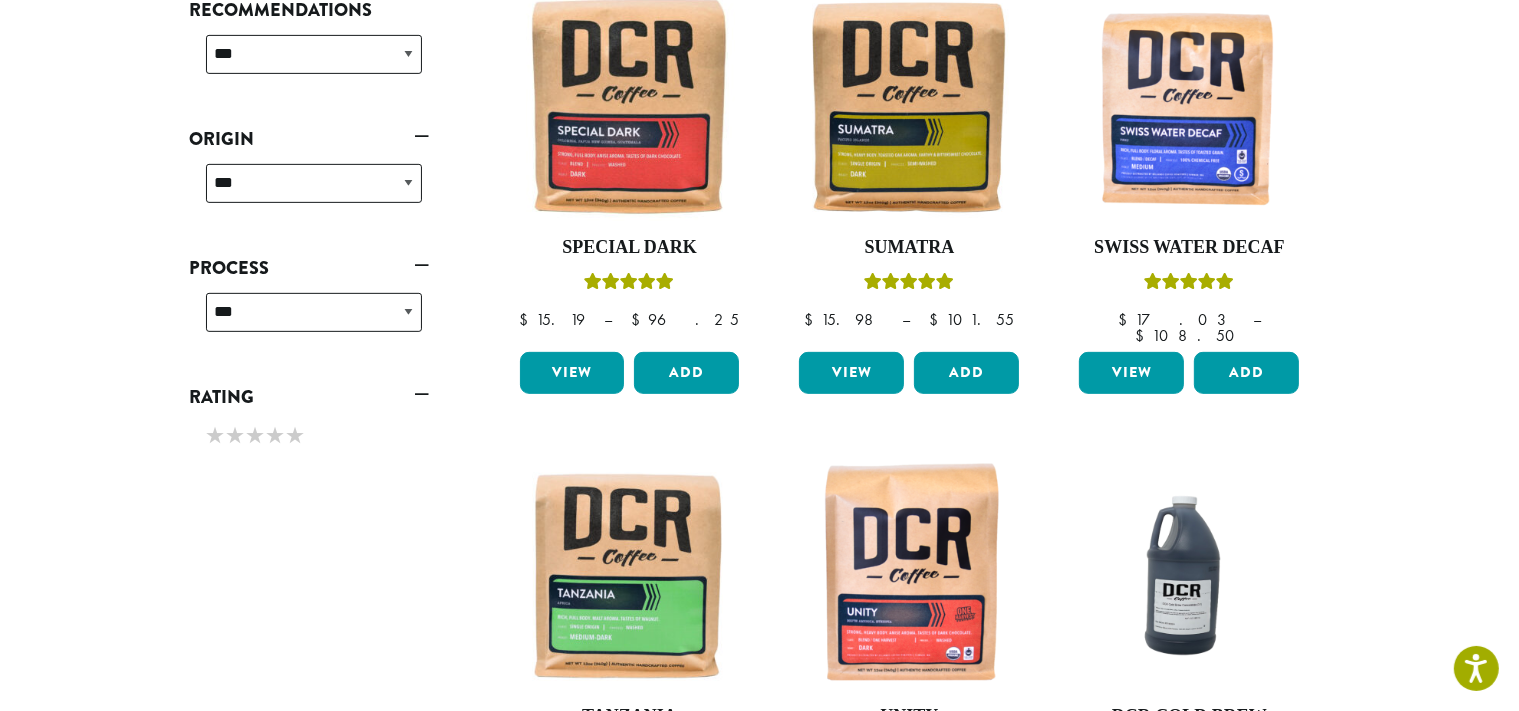 scroll, scrollTop: 1003, scrollLeft: 0, axis: vertical 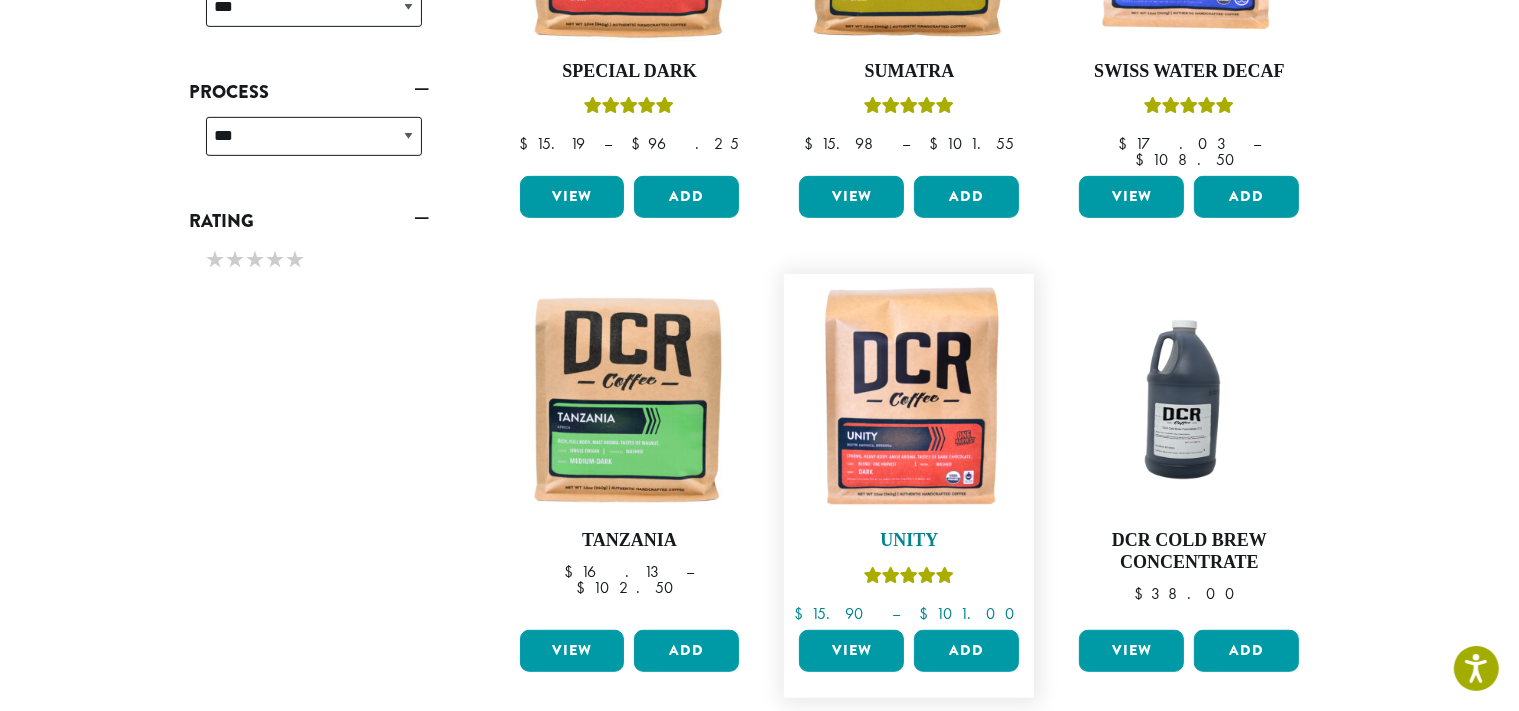 click at bounding box center (909, 399) 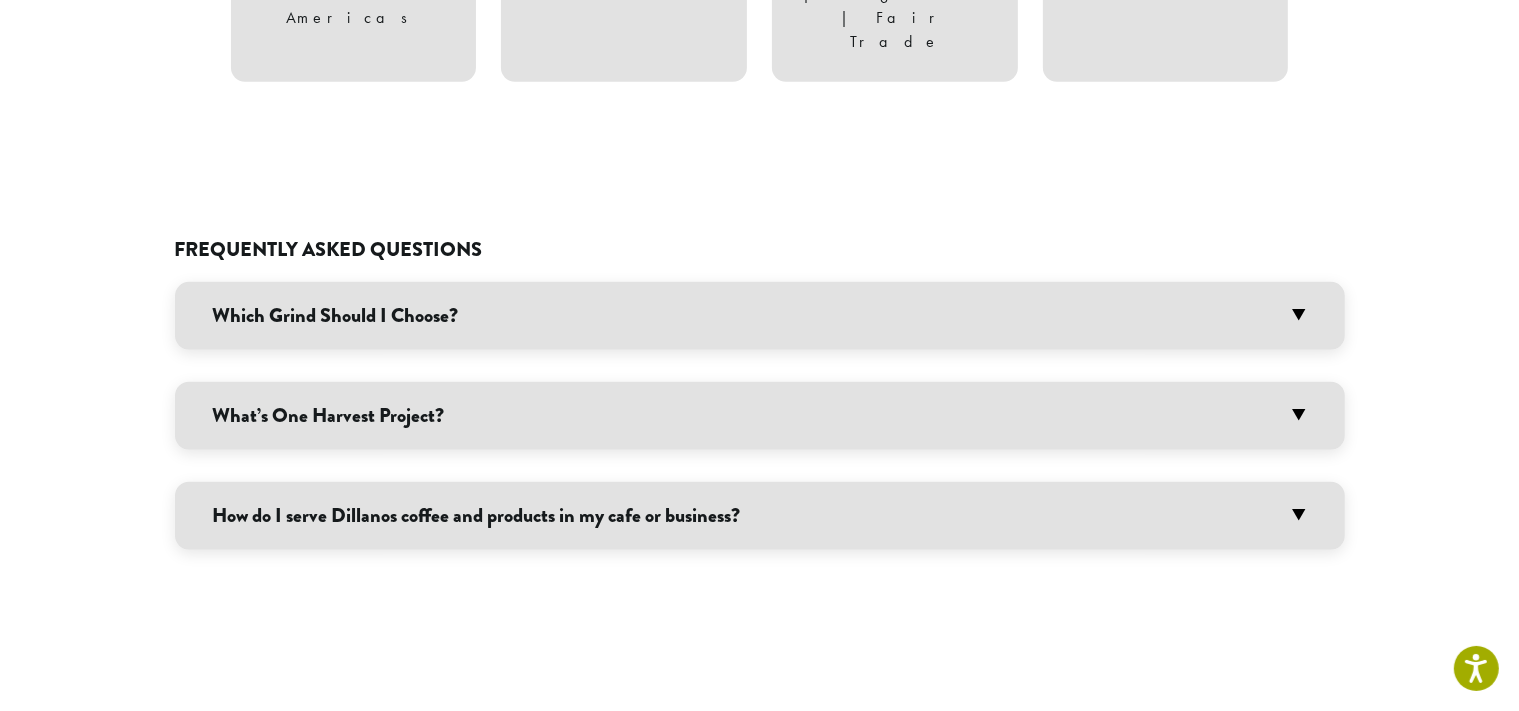 scroll, scrollTop: 0, scrollLeft: 0, axis: both 